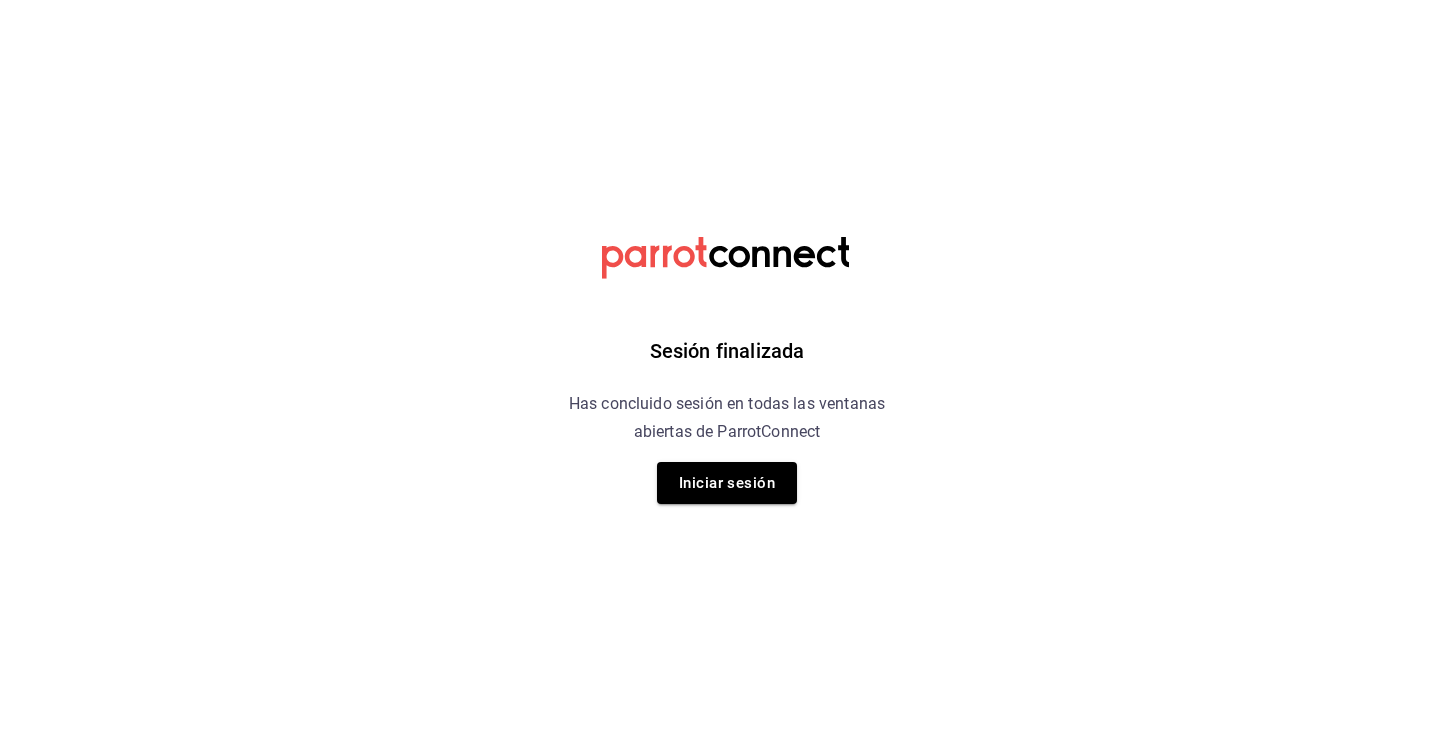 scroll, scrollTop: 0, scrollLeft: 0, axis: both 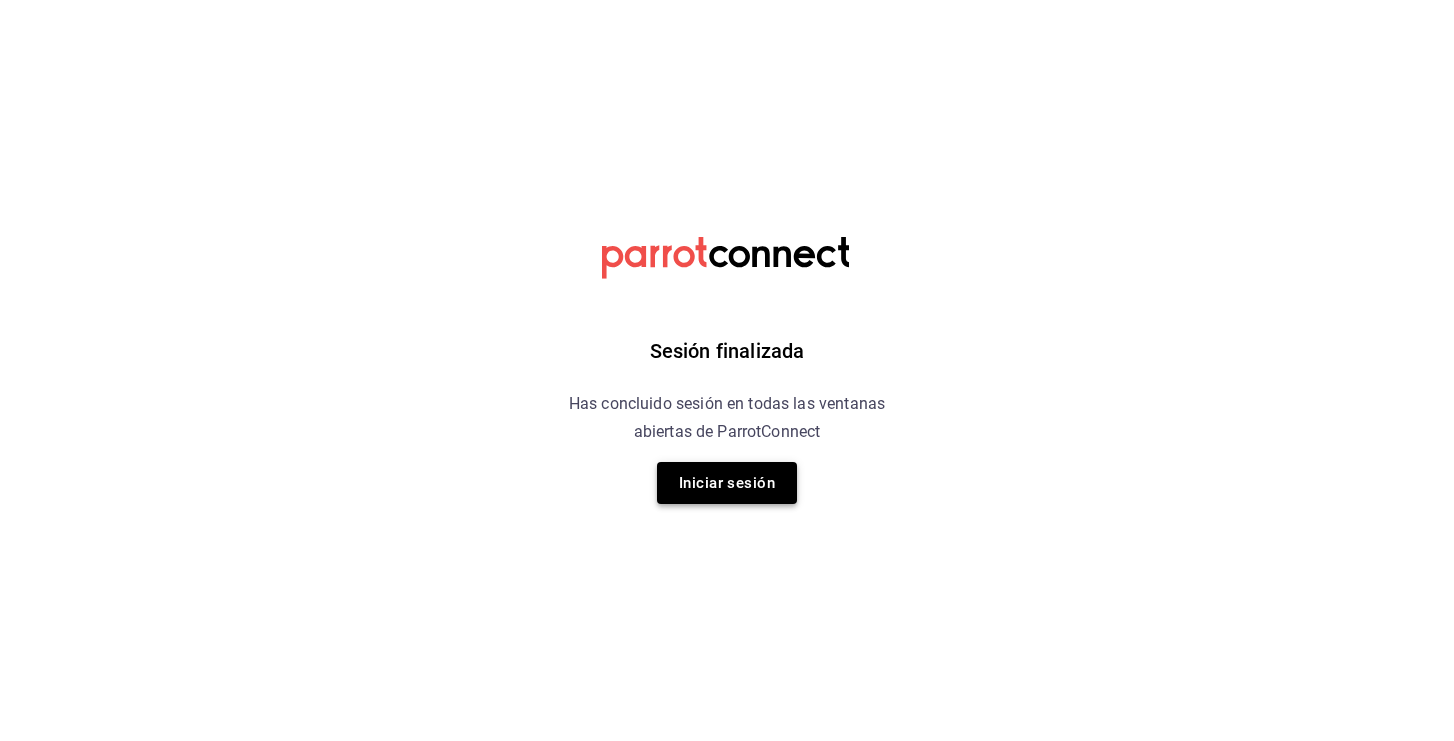click on "Iniciar sesión" at bounding box center (727, 483) 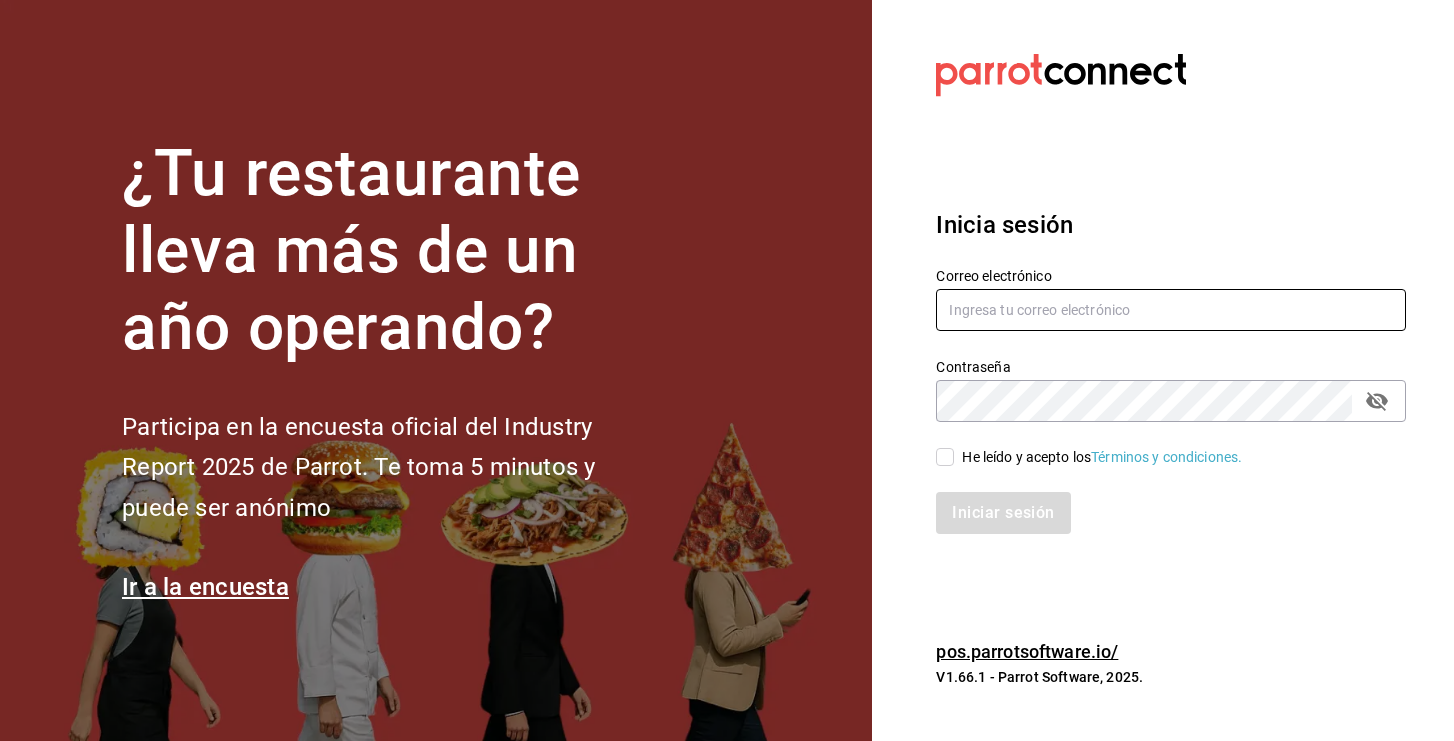 type on "[USERNAME]@[DOMAIN].info" 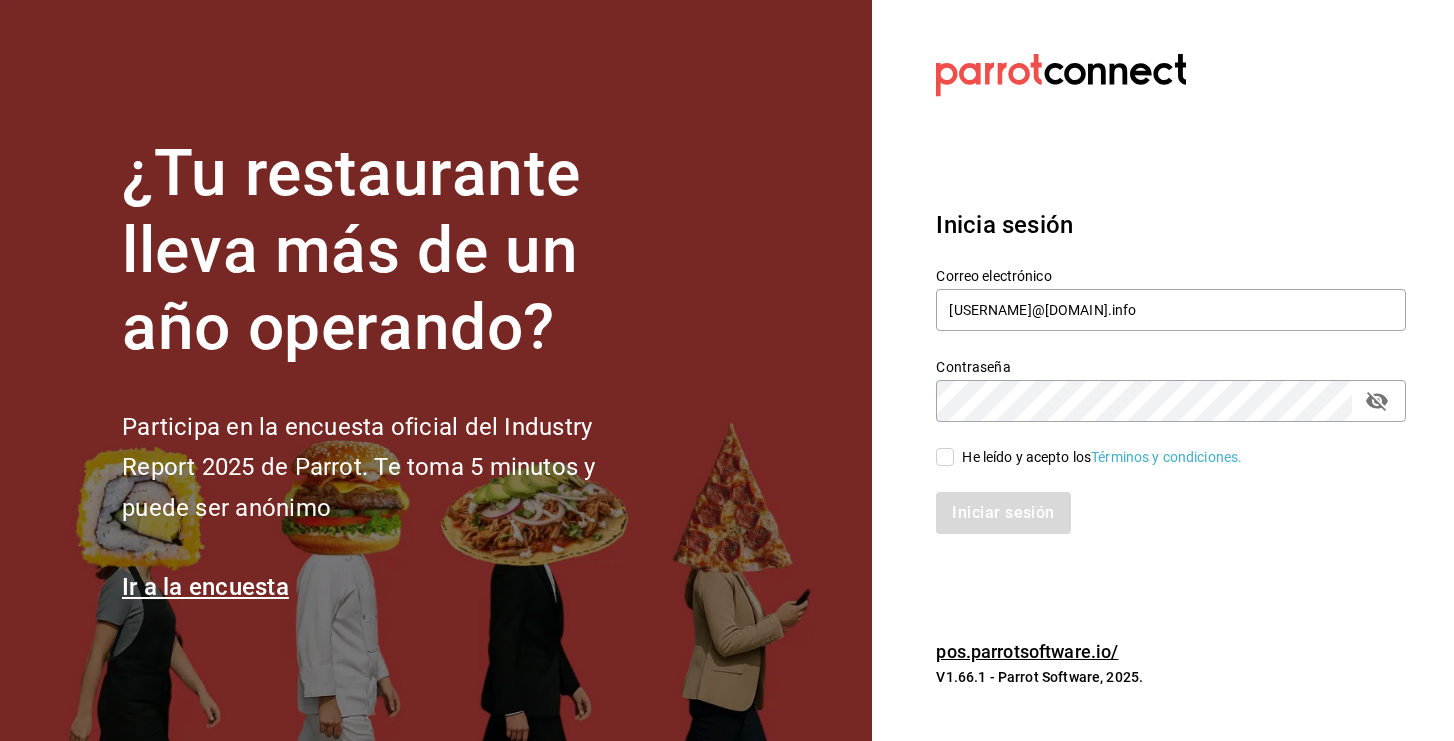 click on "He leído y acepto los  Términos y condiciones." at bounding box center (1098, 457) 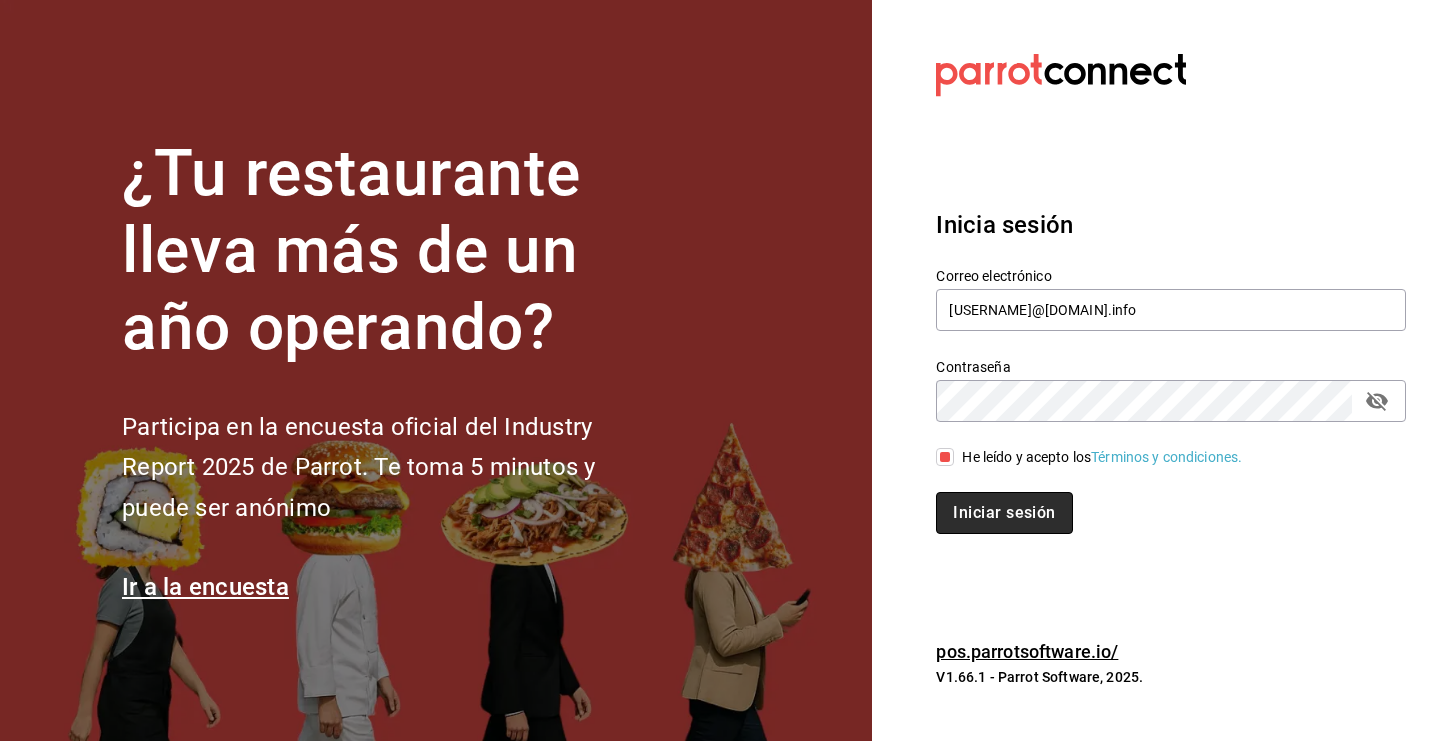 click on "Iniciar sesión" at bounding box center (1004, 513) 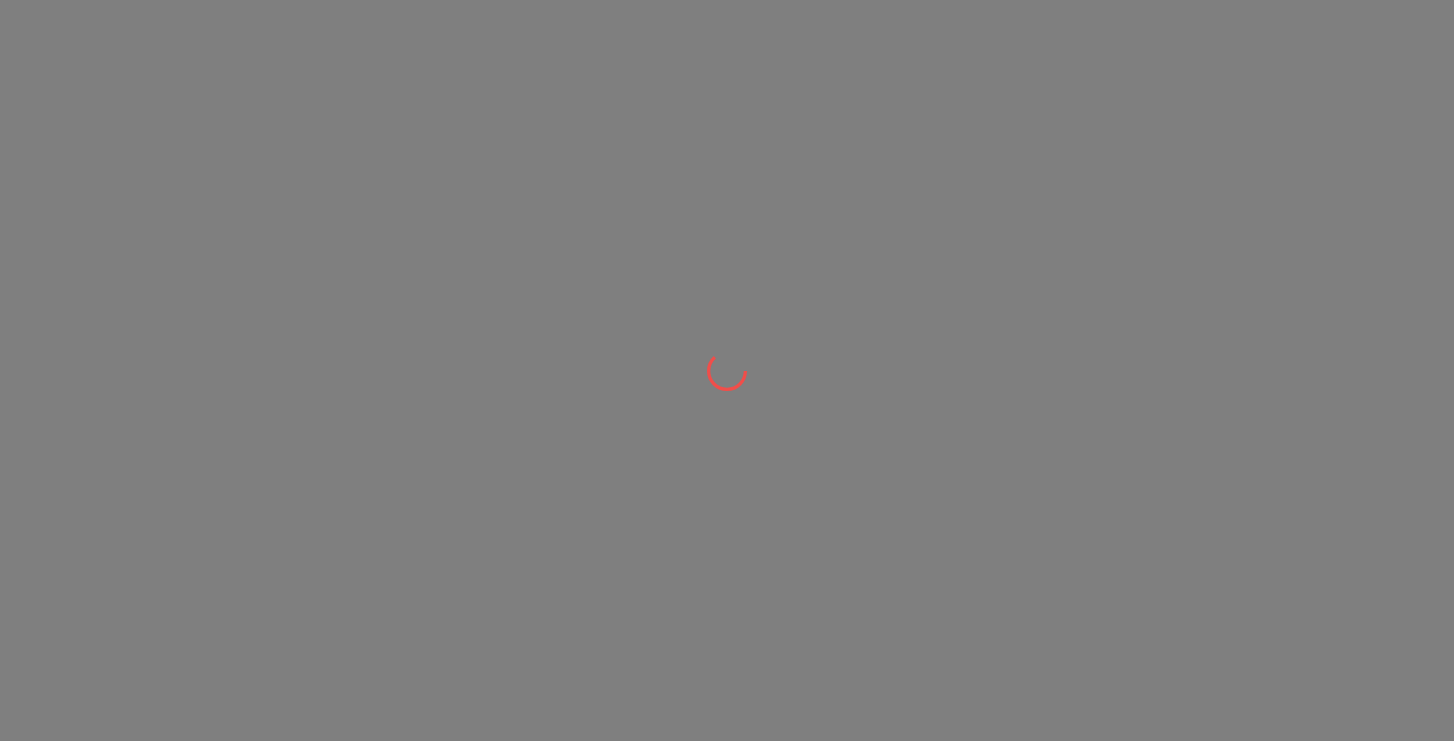 scroll, scrollTop: 0, scrollLeft: 0, axis: both 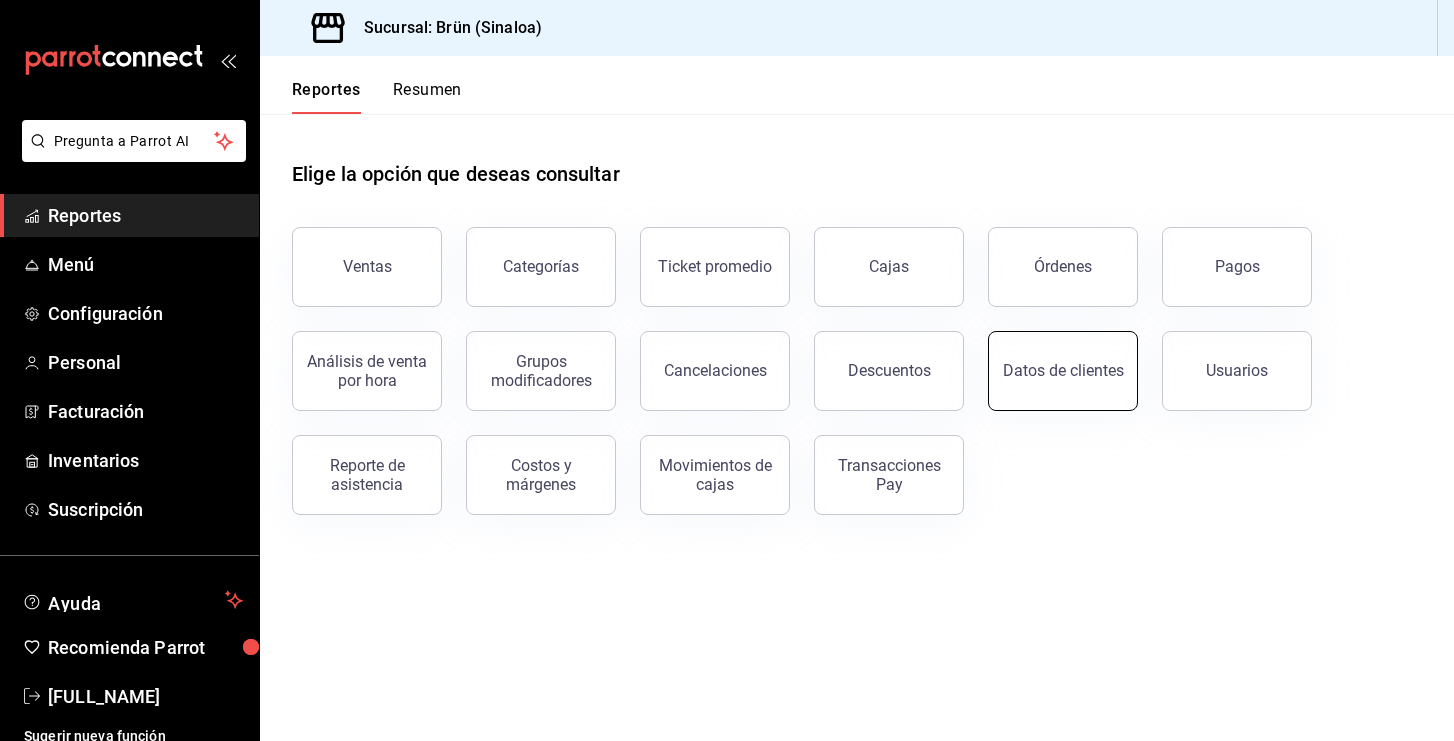click on "Datos de clientes" at bounding box center (1063, 371) 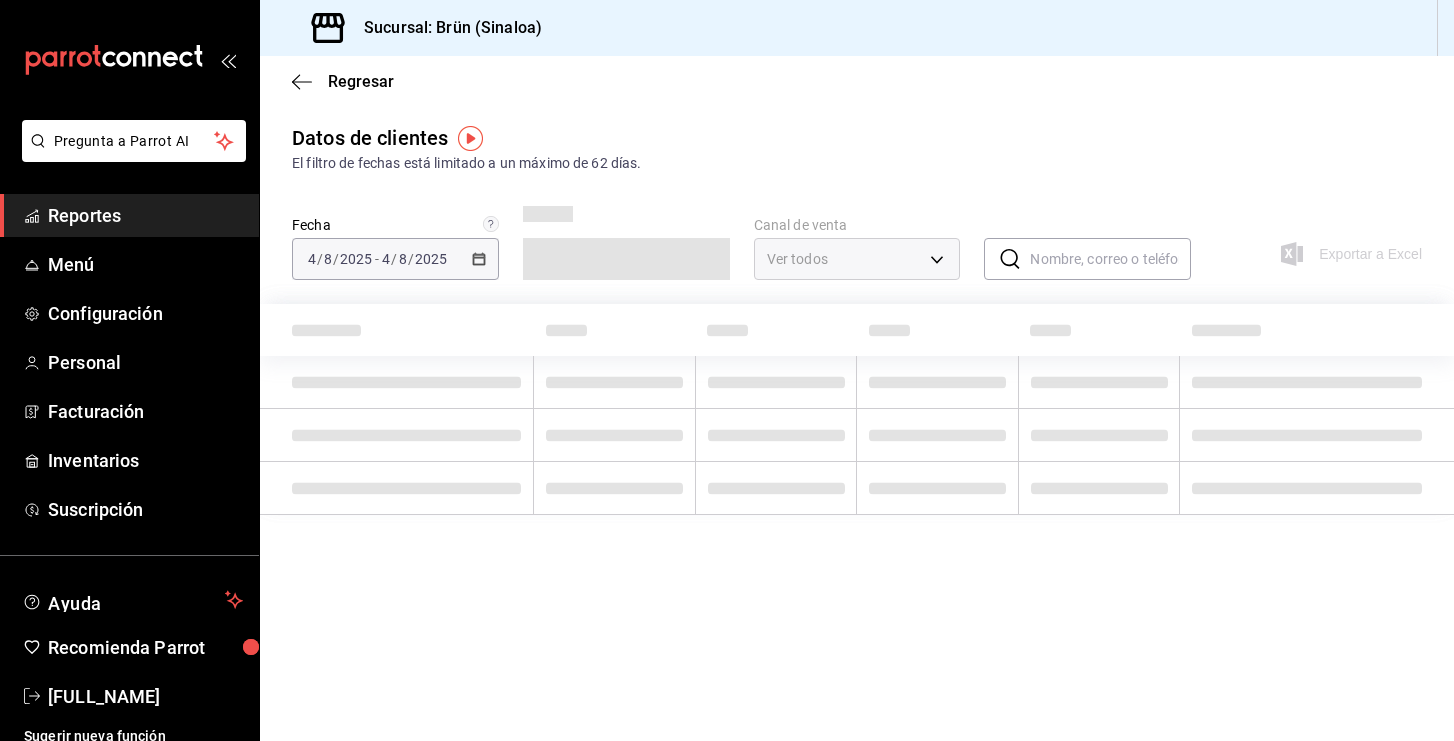 type on "PARROT,DIDI_FOOD,ONLINE" 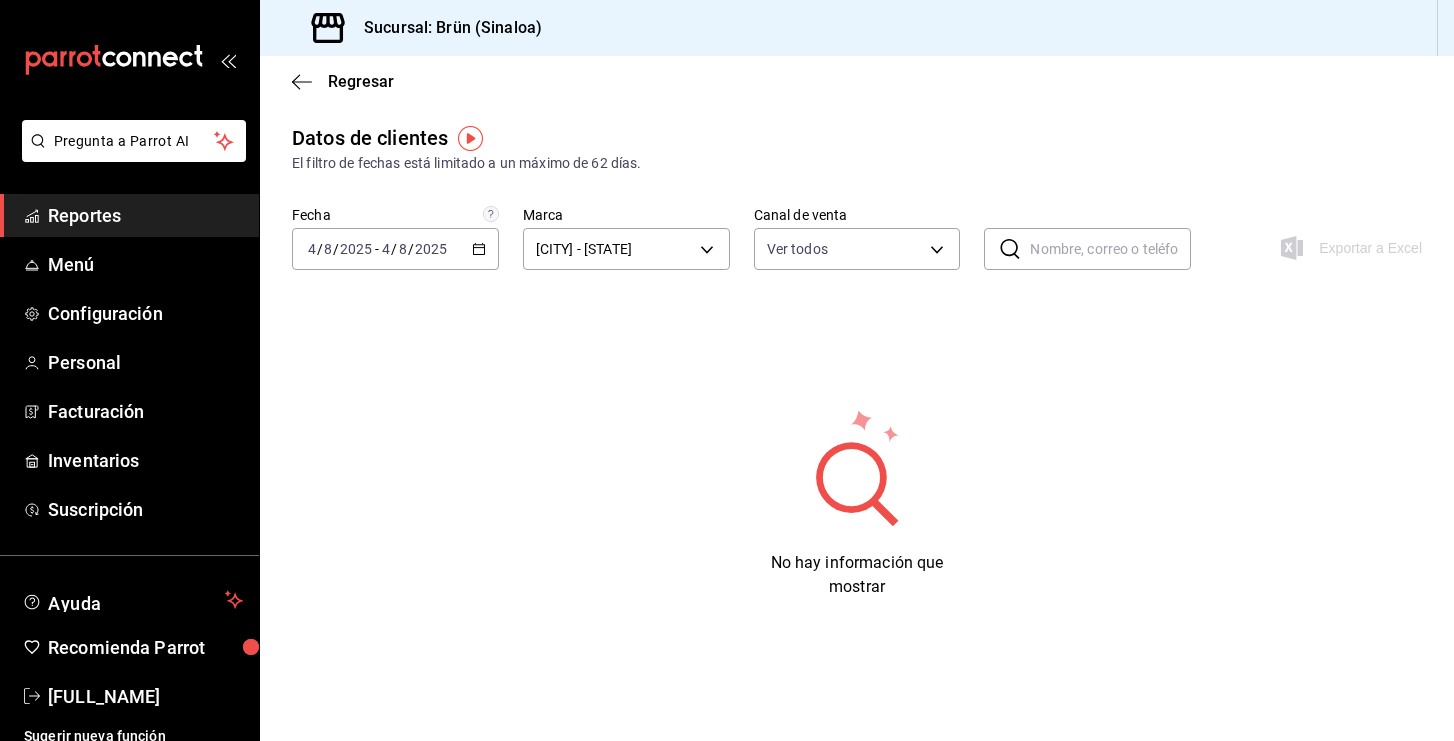 click on "2025-08-04 4 / 8 / 2025 - 2025-08-04 4 / 8 / 2025" at bounding box center (395, 249) 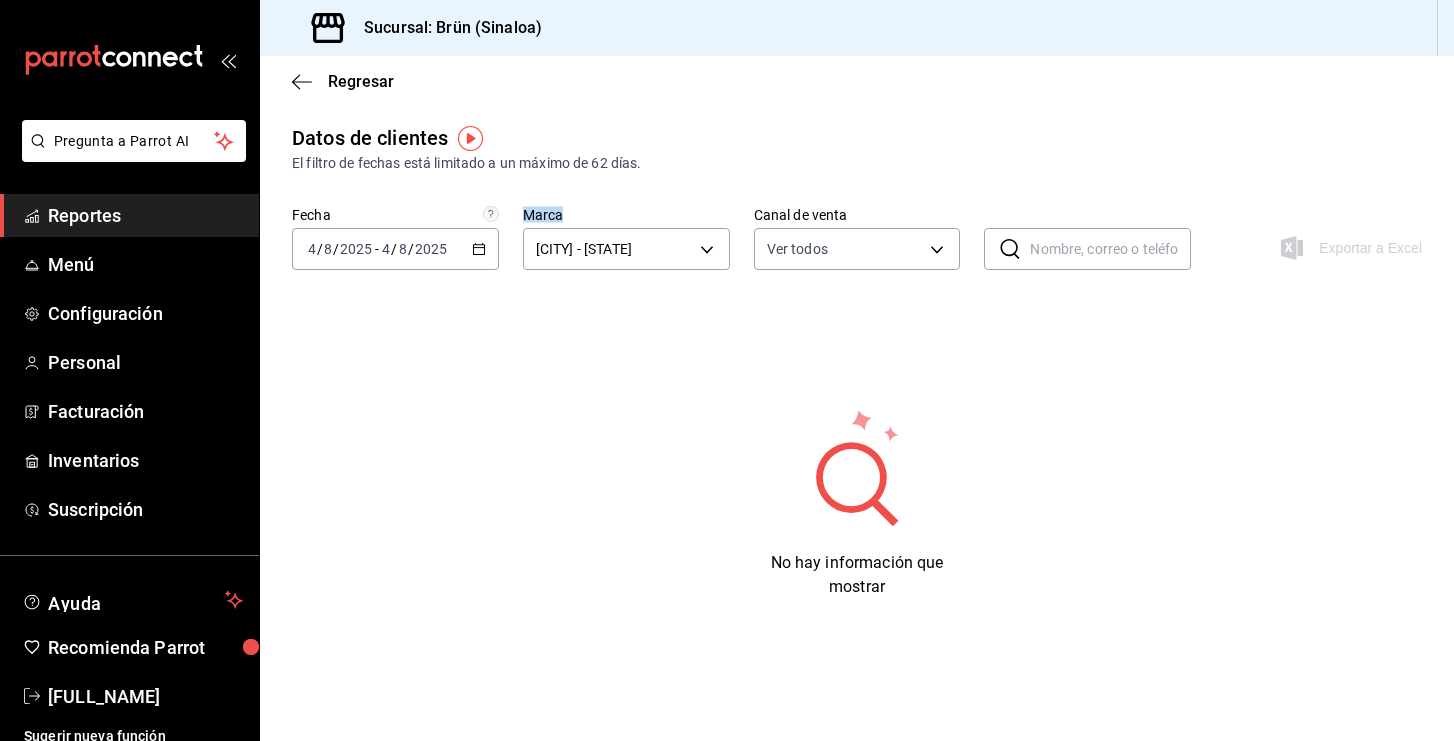 click on "2025-08-04 4 / 8 / 2025 - 2025-08-04 4 / 8 / 2025" at bounding box center (395, 249) 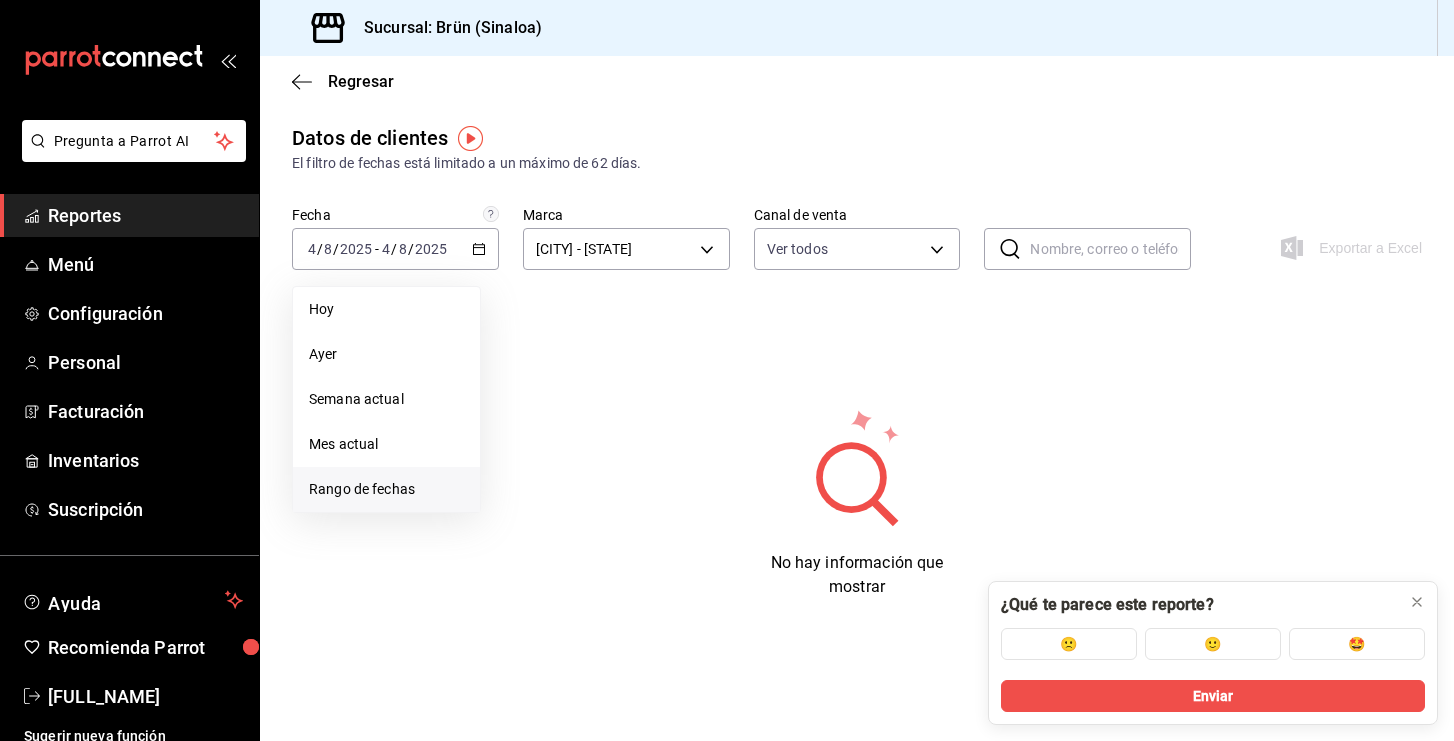 click on "Rango de fechas" at bounding box center (386, 489) 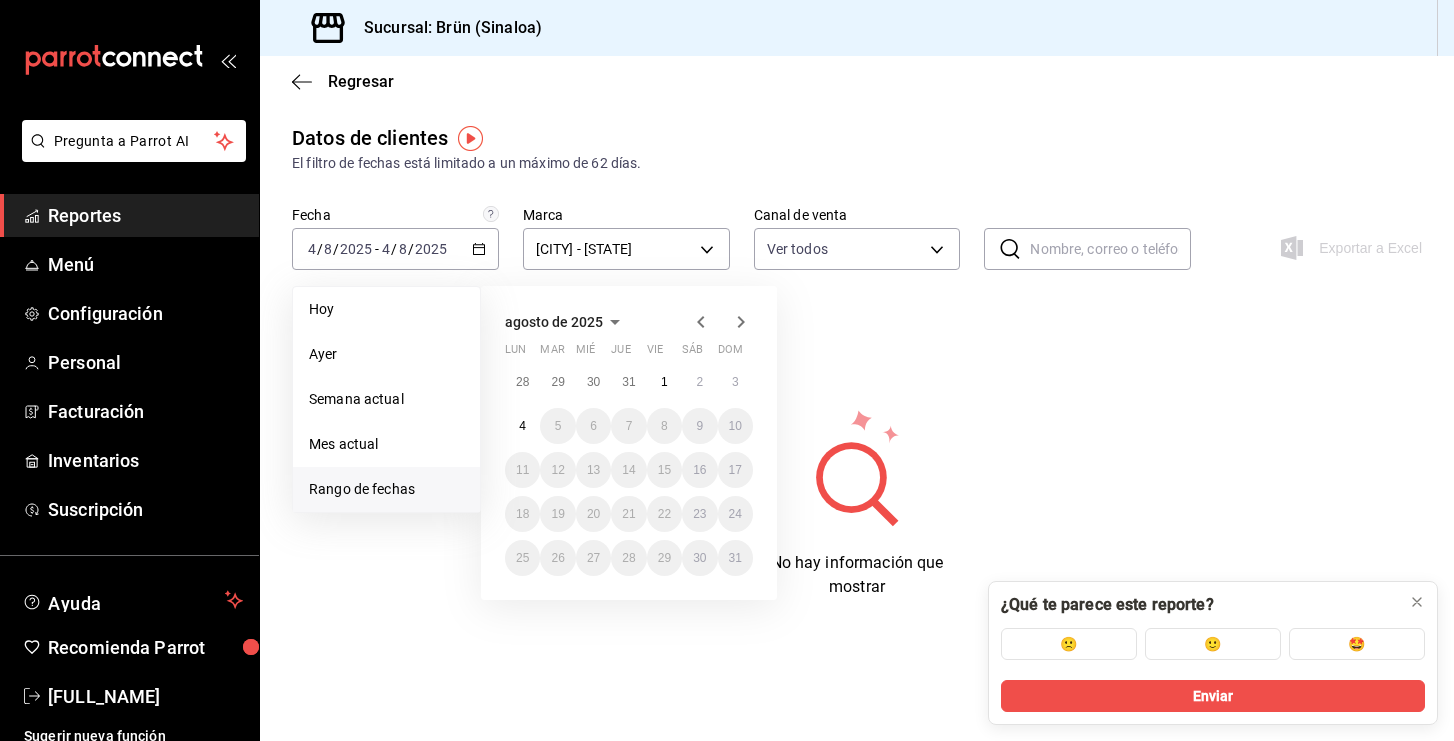 click 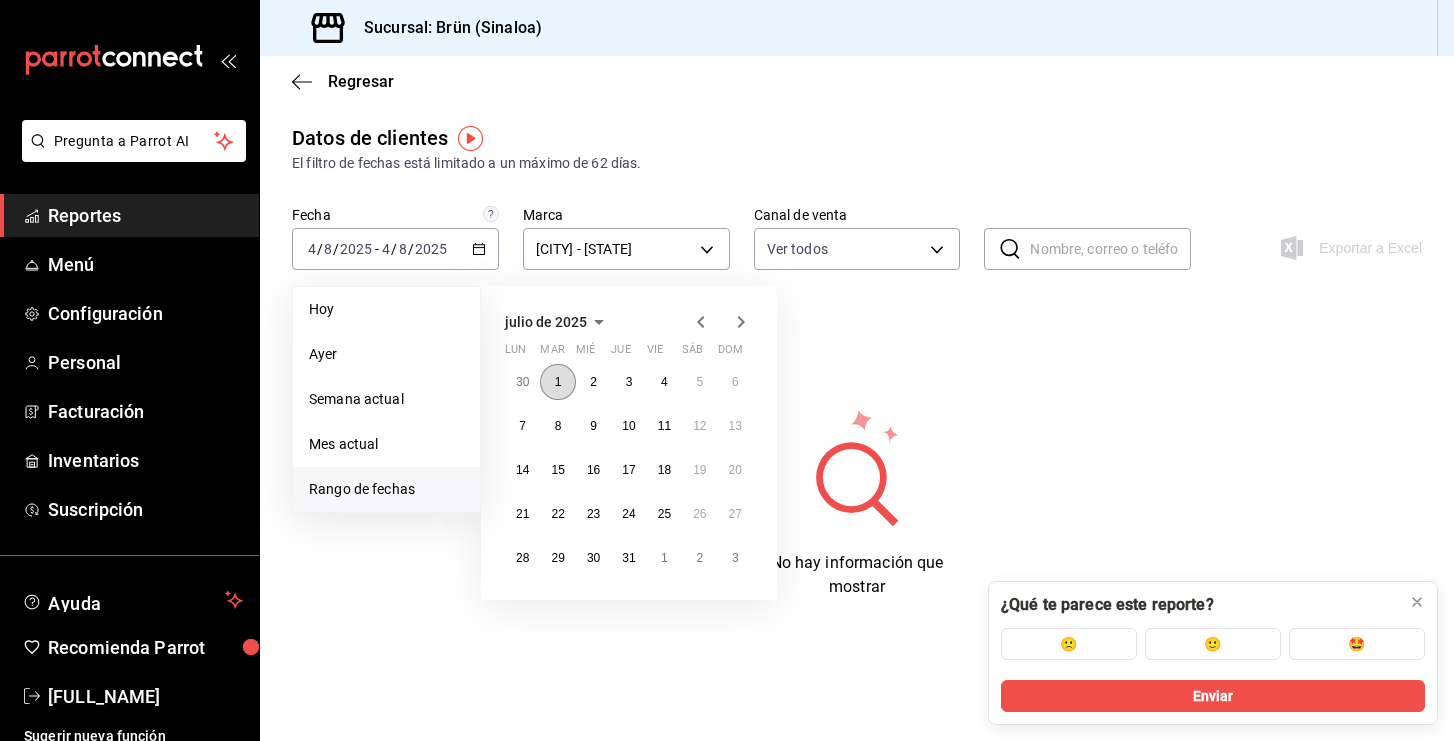 click on "1" at bounding box center (557, 382) 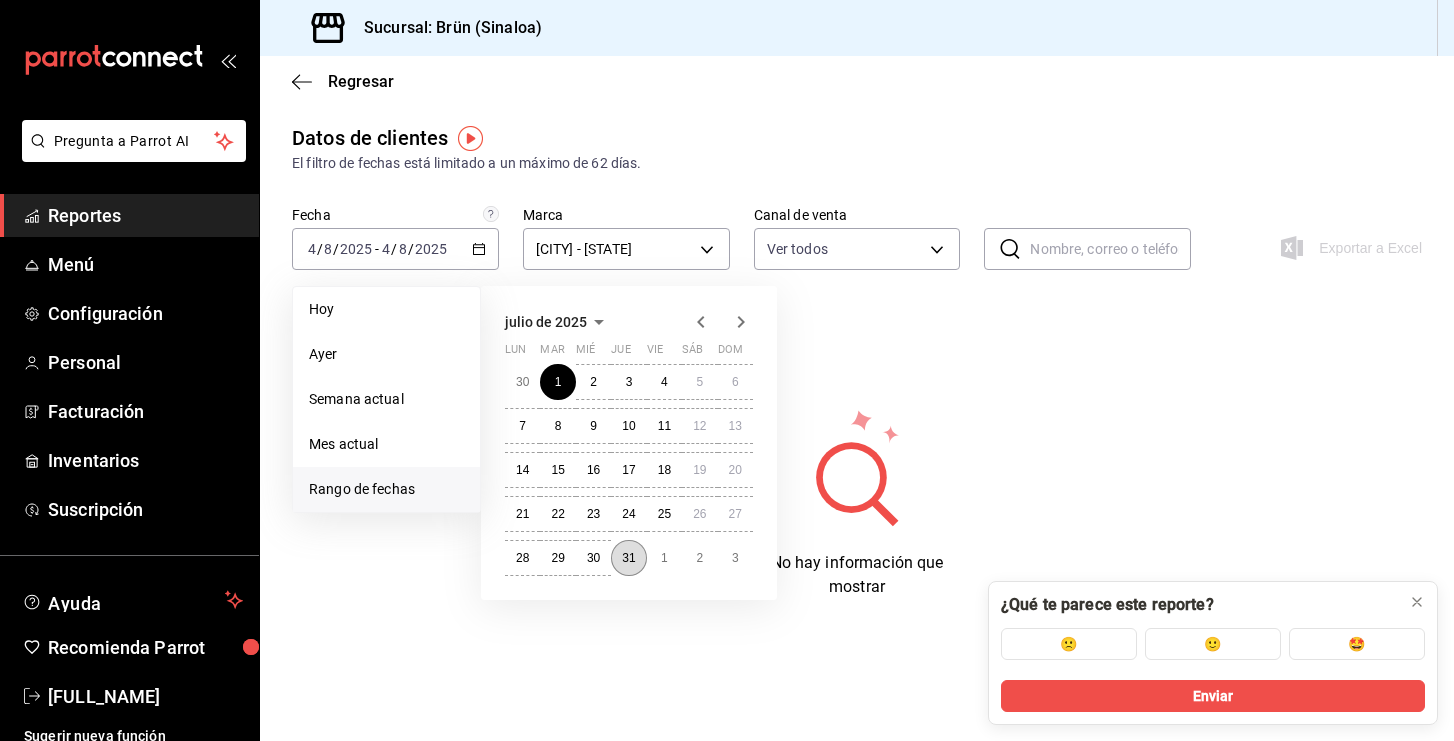 click on "31" at bounding box center [628, 558] 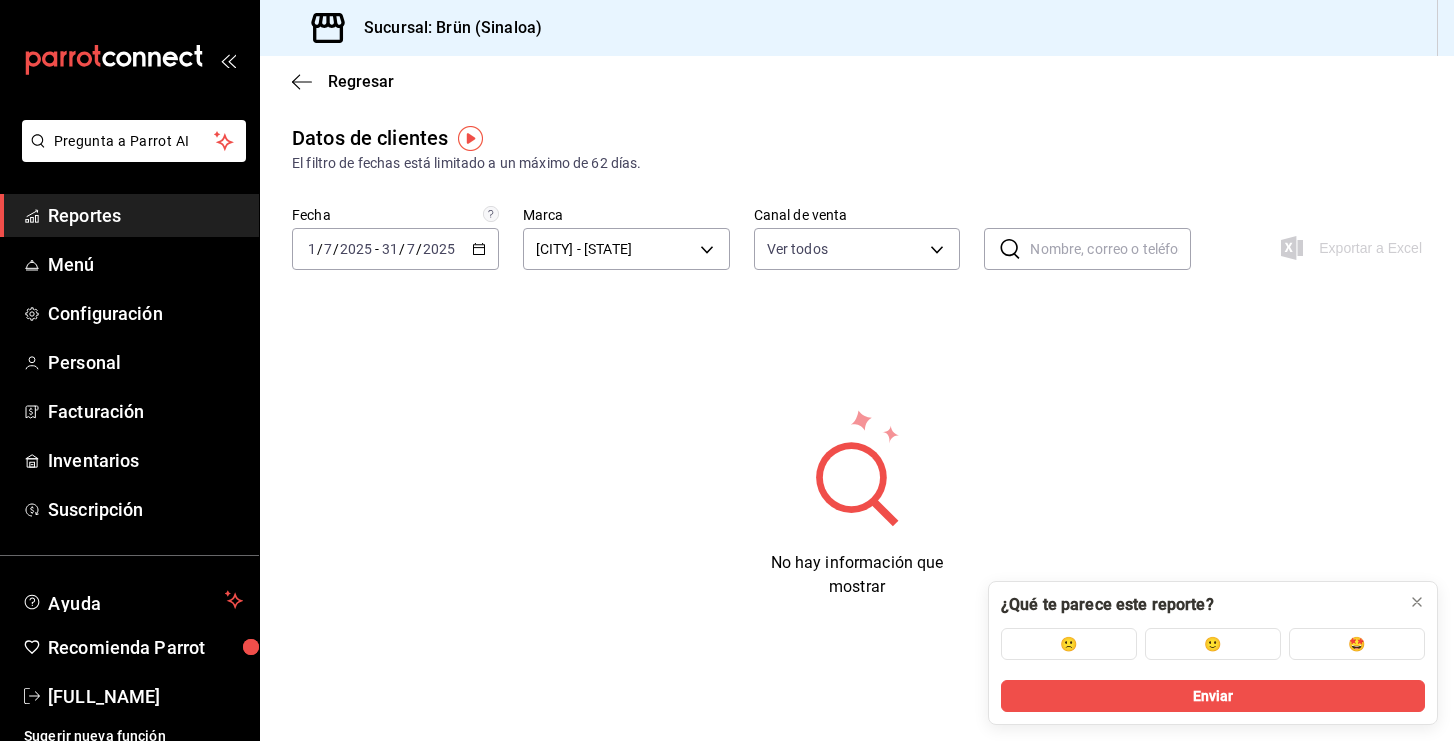 click on "Regresar" at bounding box center (857, 81) 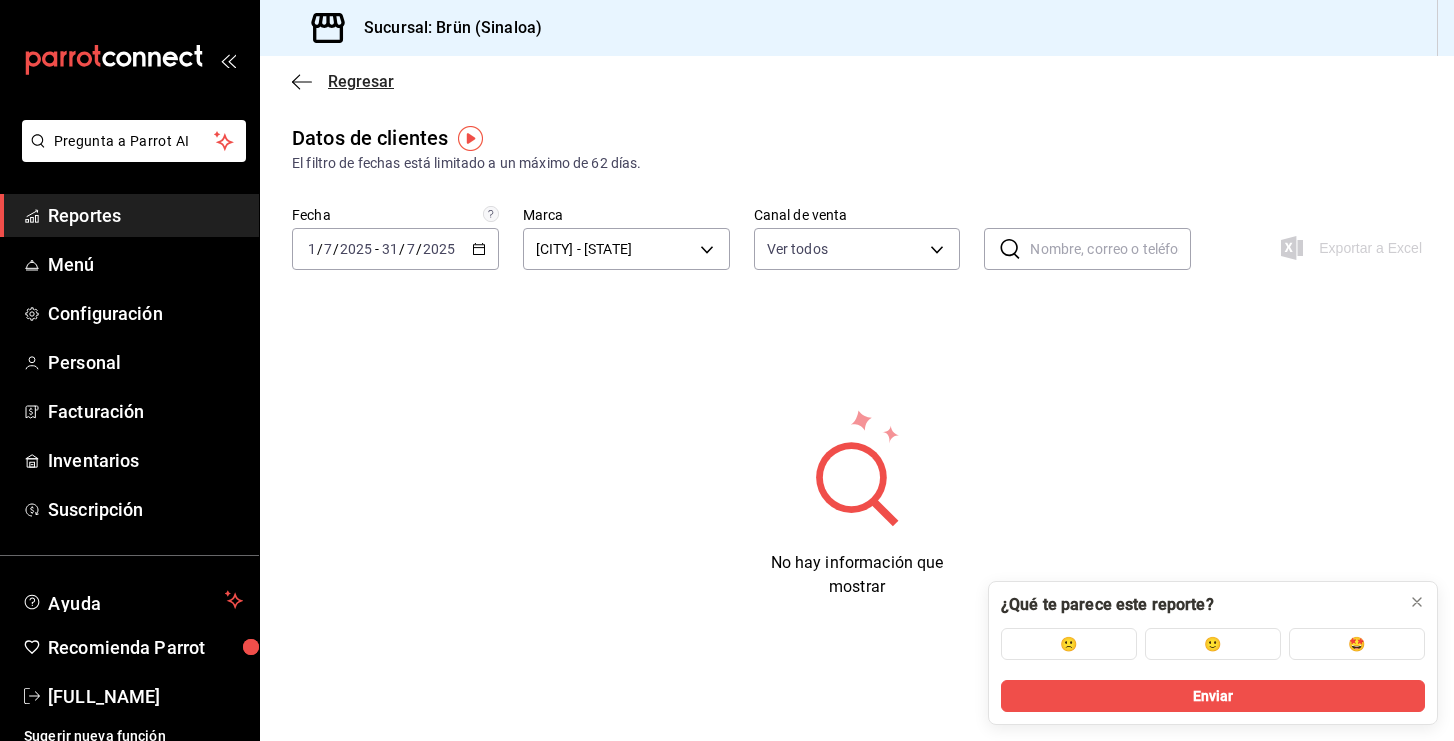 click 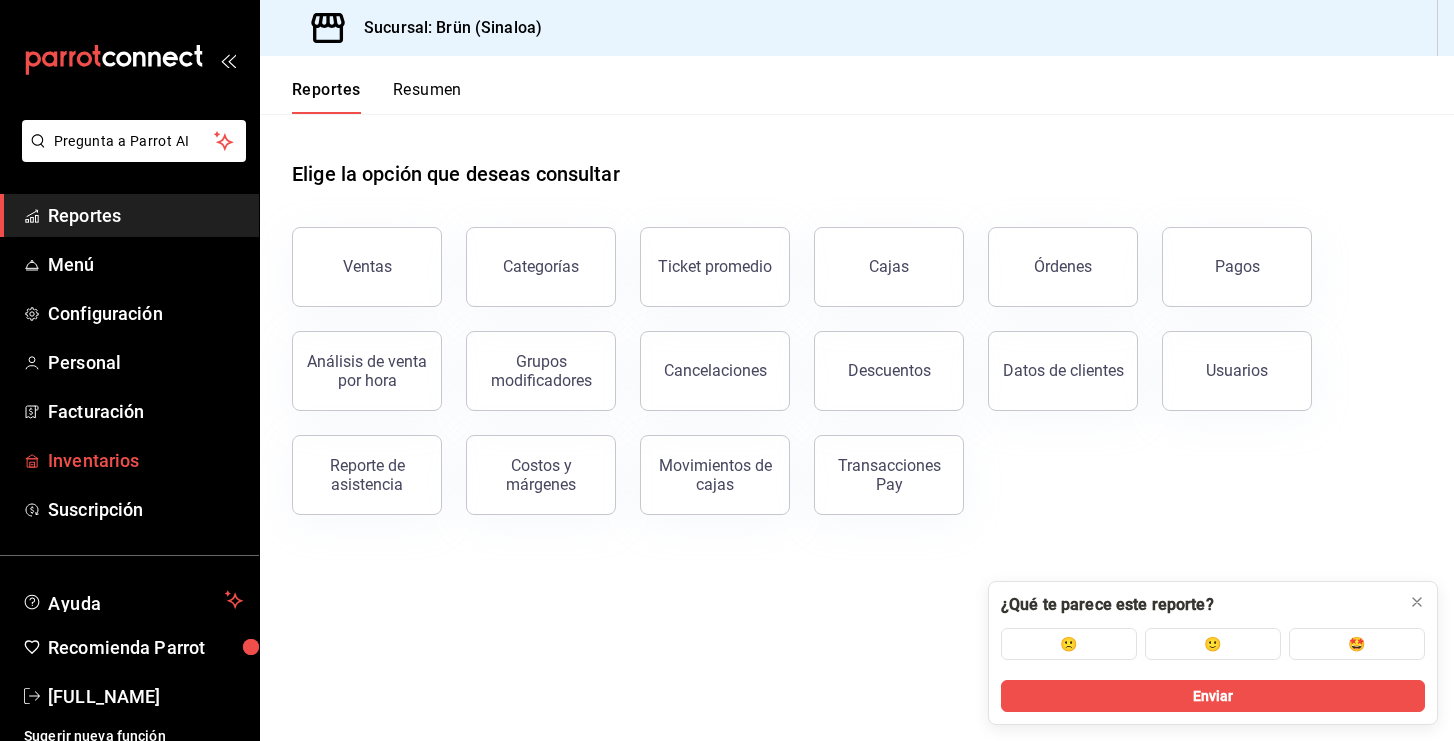 click on "Inventarios" at bounding box center [129, 460] 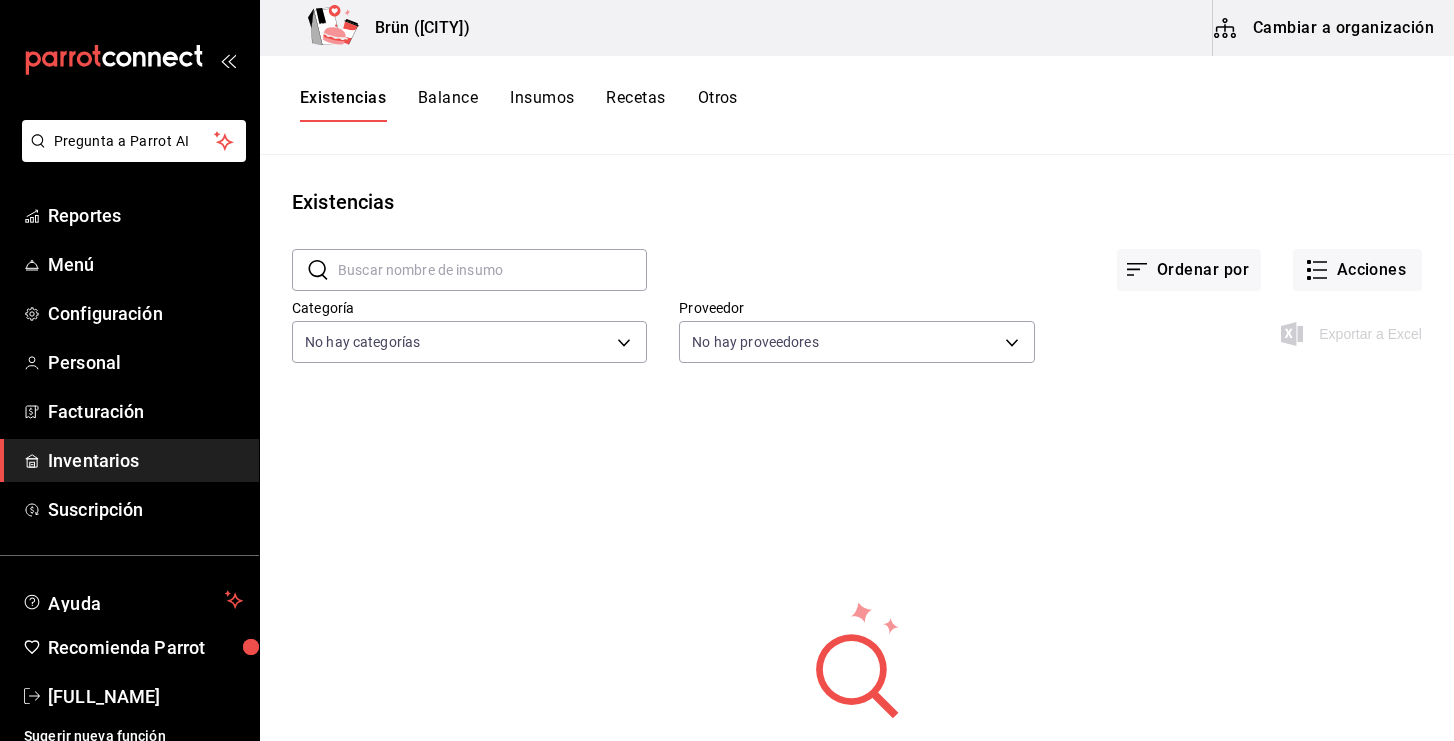 click on "Balance" at bounding box center [448, 105] 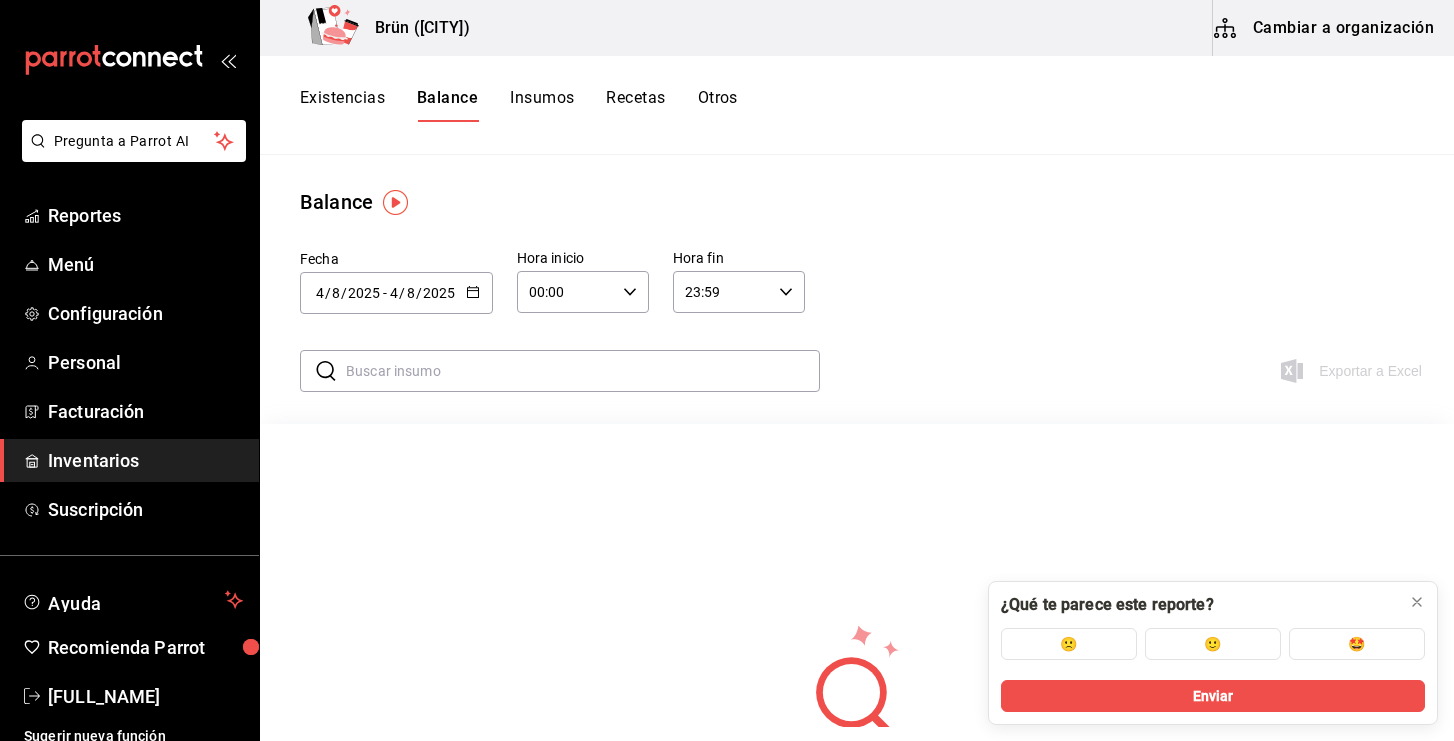 click on "Recetas" at bounding box center [635, 105] 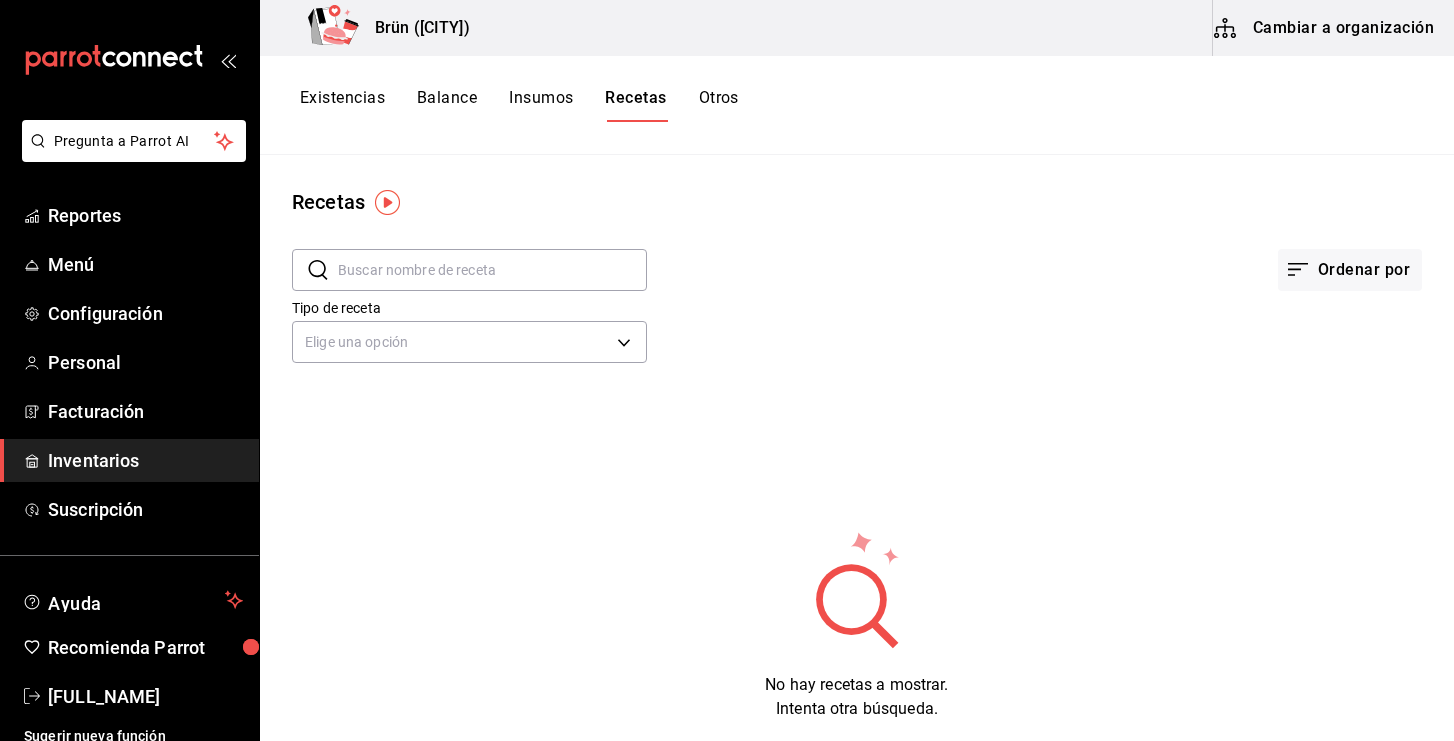click on "Insumos" at bounding box center (541, 105) 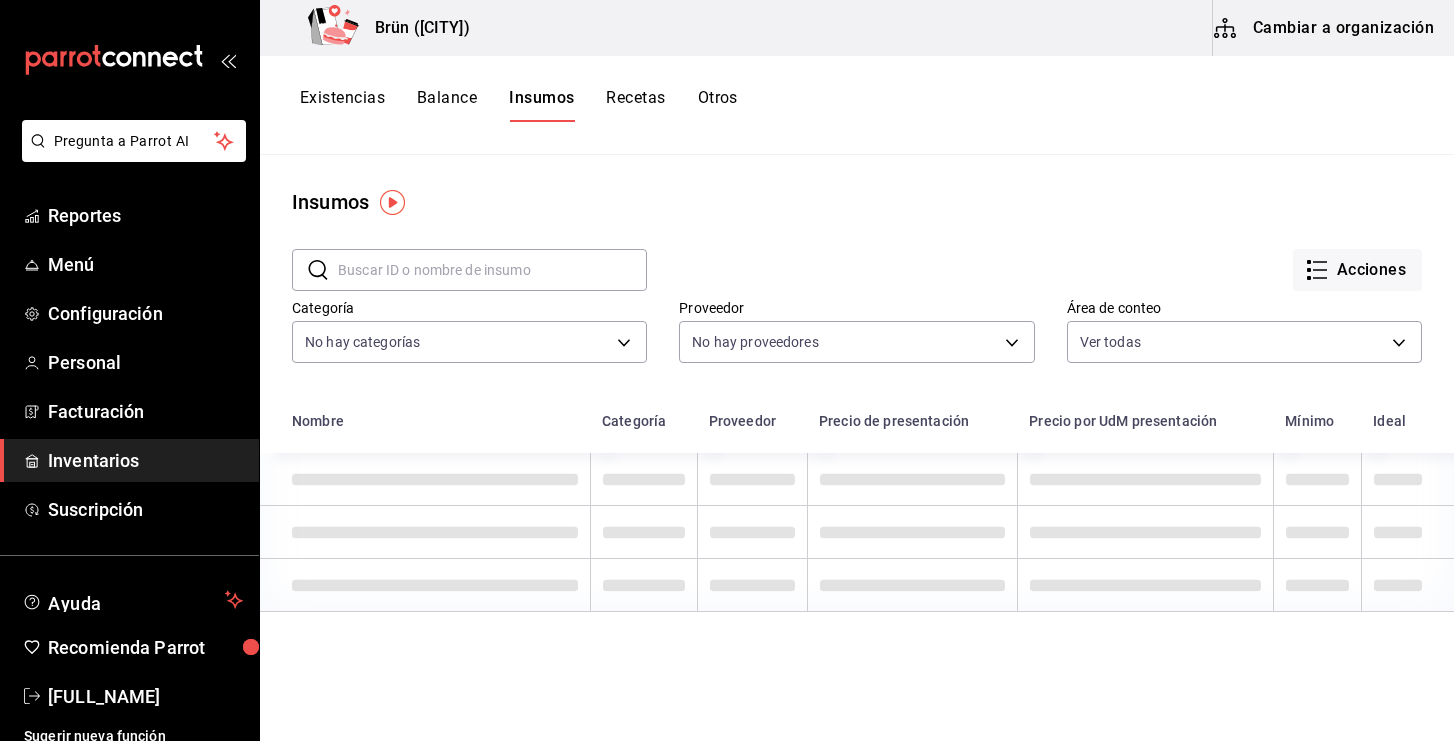 click 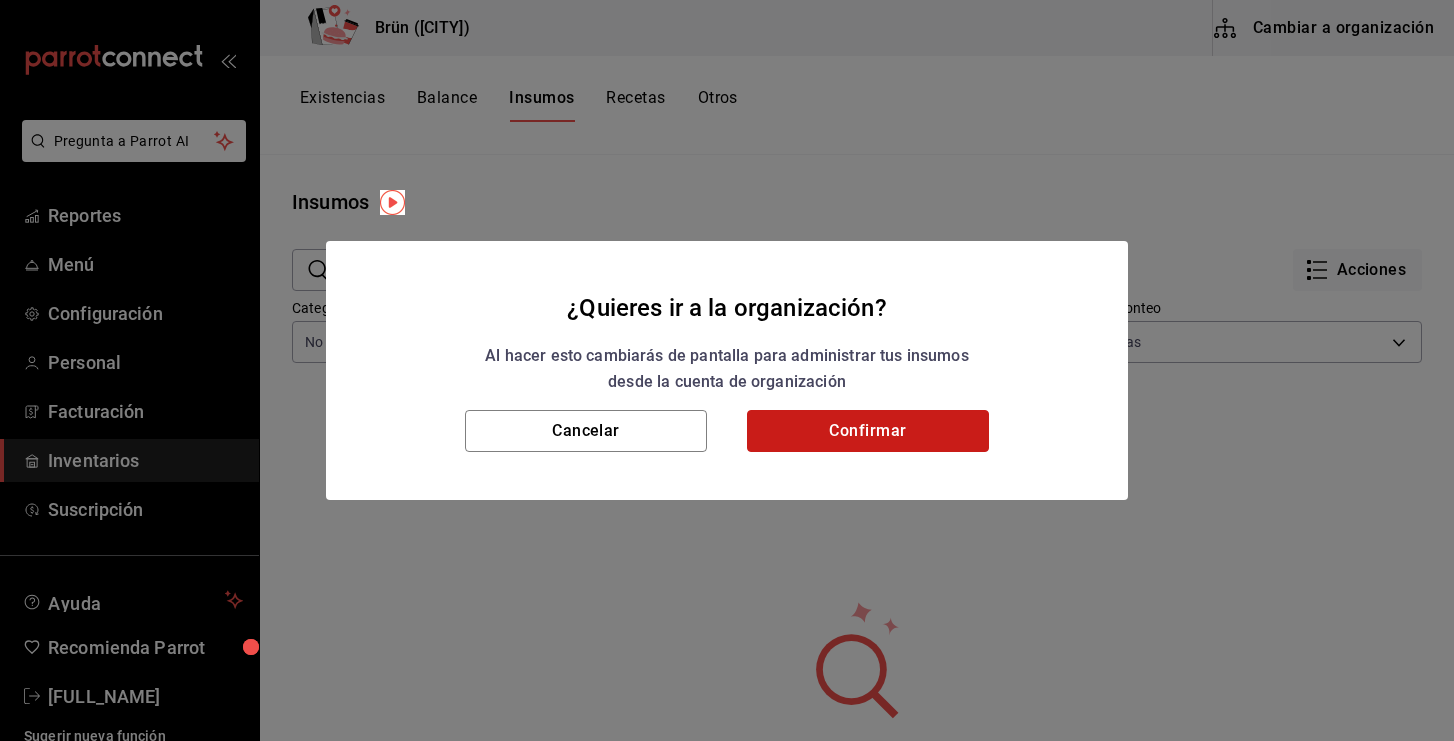 click on "Confirmar" at bounding box center [868, 431] 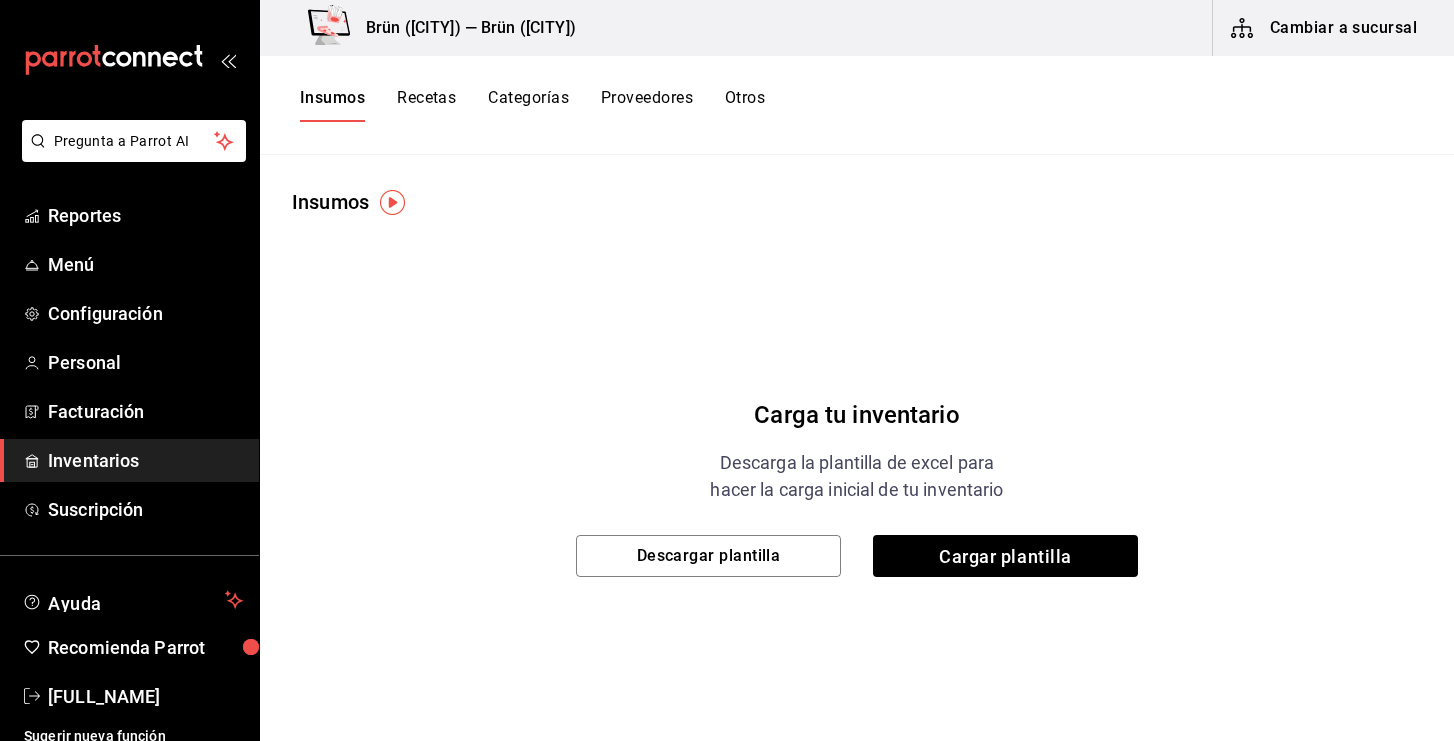 click on "Proveedores" at bounding box center (647, 105) 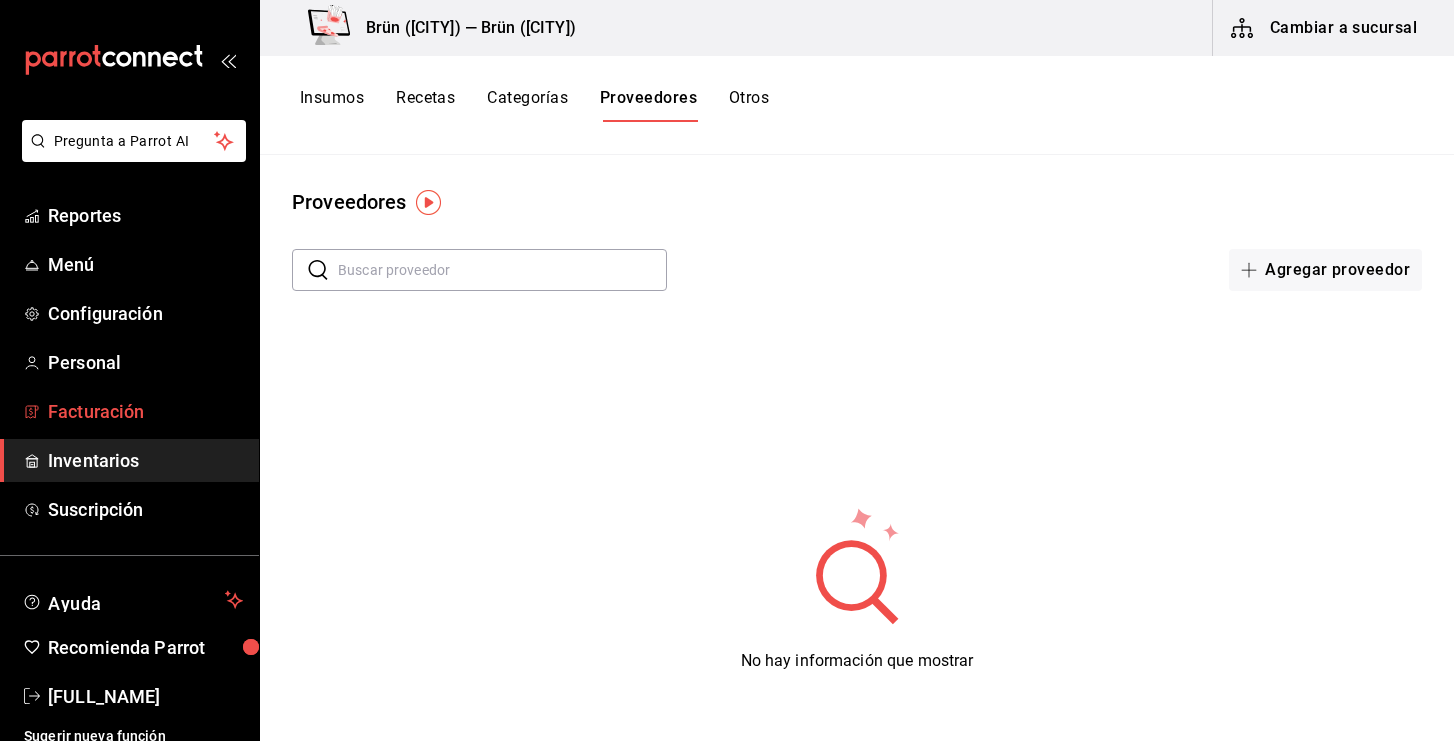 click on "Facturación" at bounding box center (129, 411) 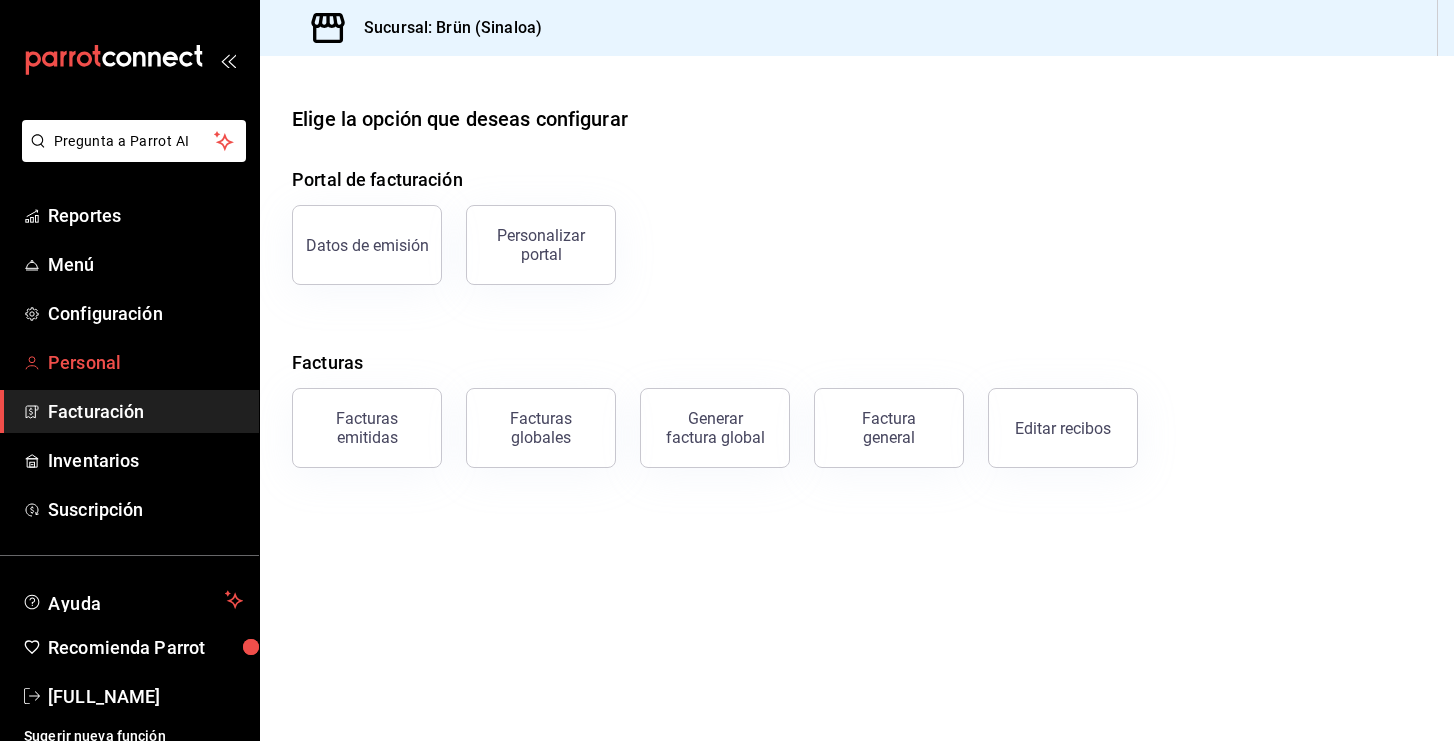 click on "Personal" at bounding box center (145, 362) 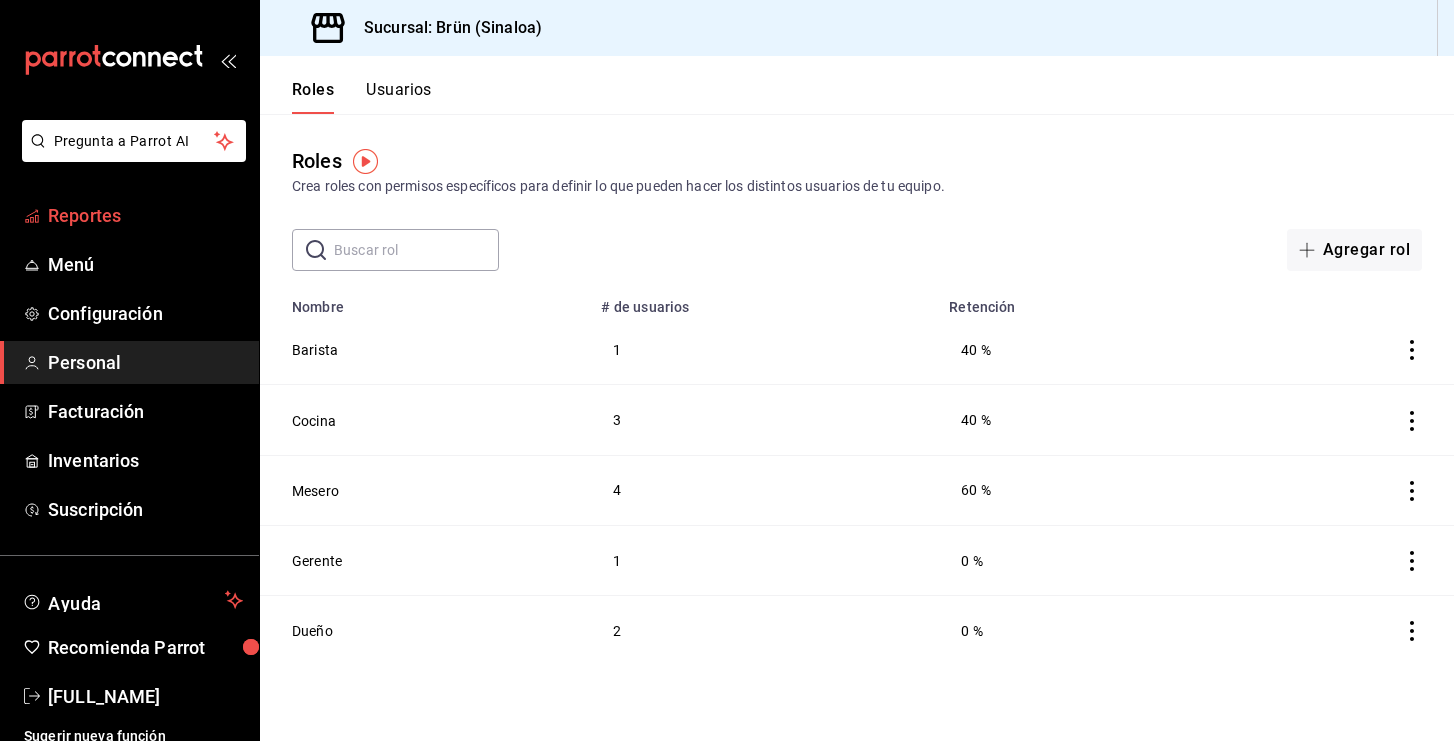click on "Reportes" at bounding box center [145, 215] 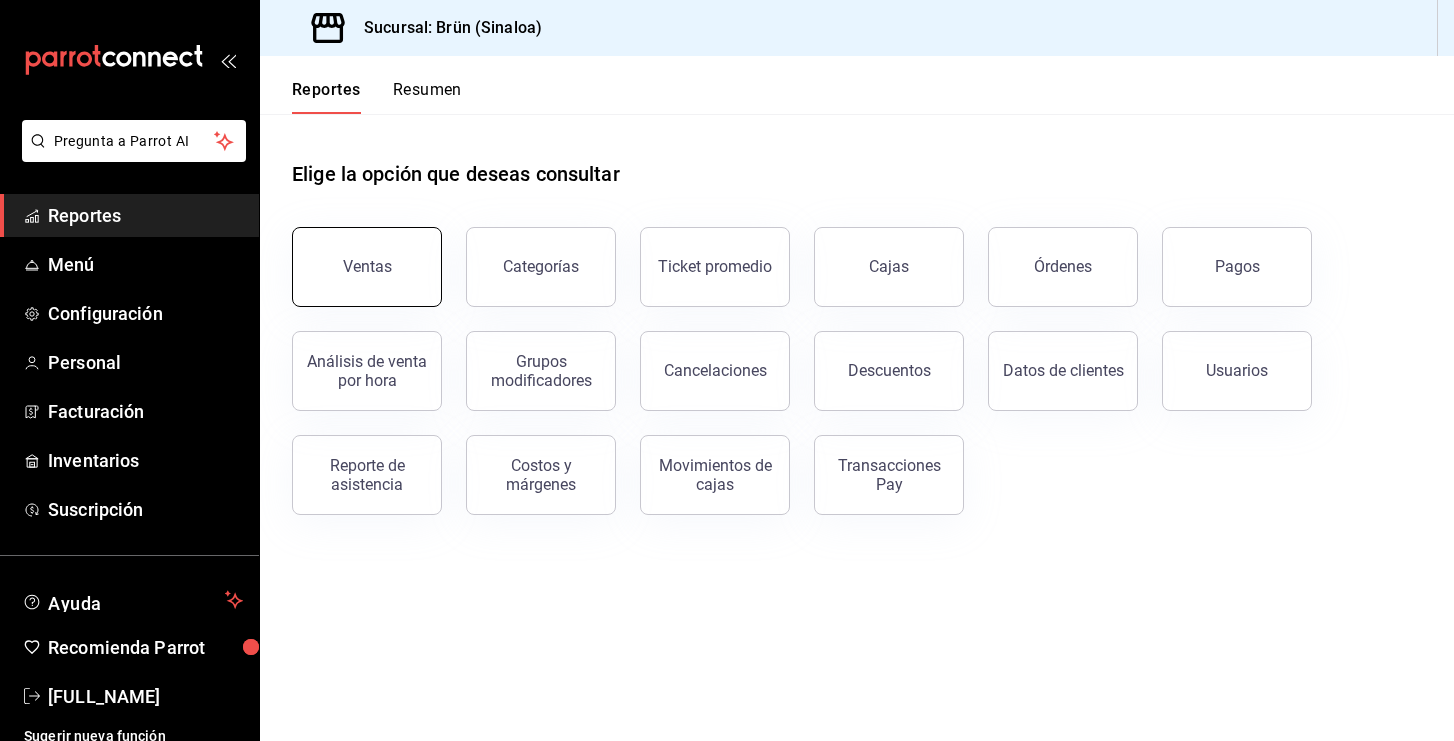 click on "Ventas" at bounding box center [367, 267] 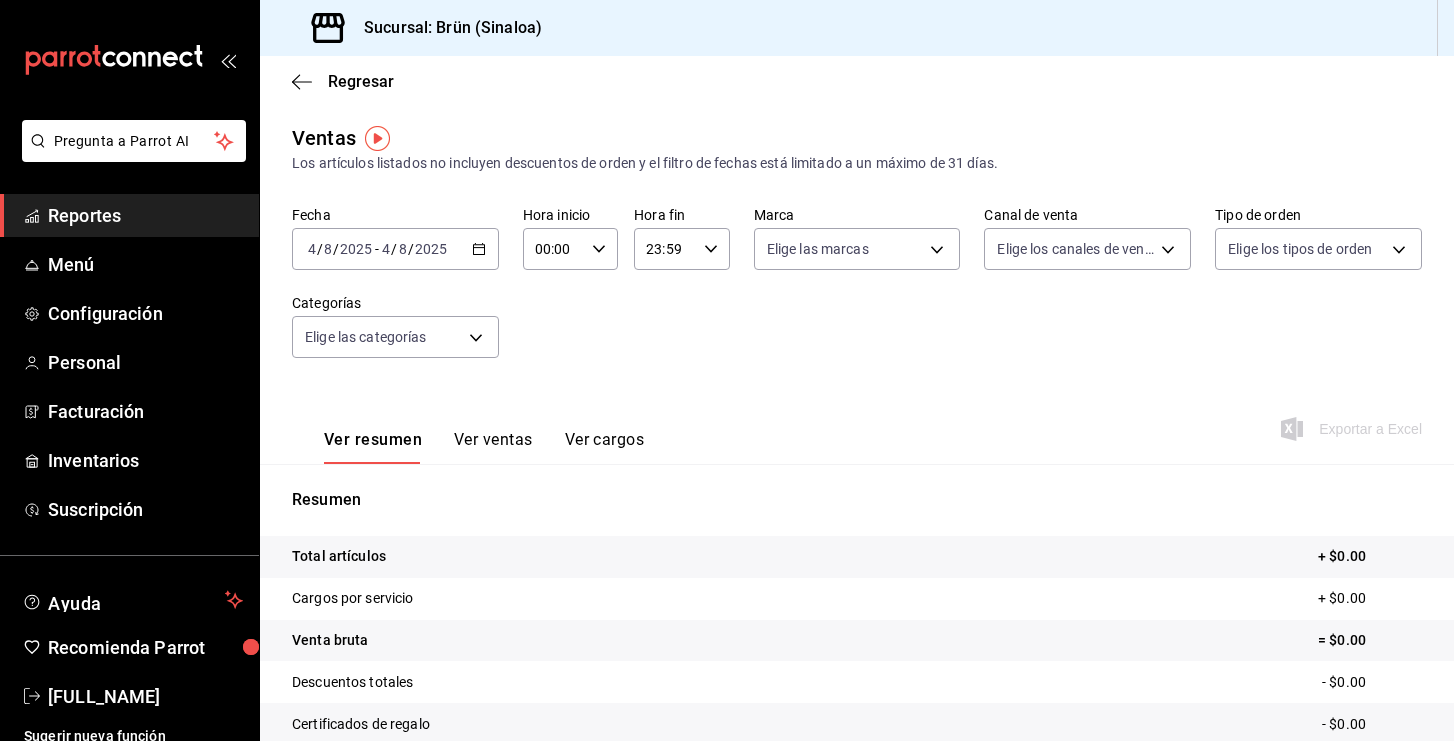 click on "2025-08-04 4 / 8 / 2025 - 2025-08-04 4 / 8 / 2025" at bounding box center [395, 249] 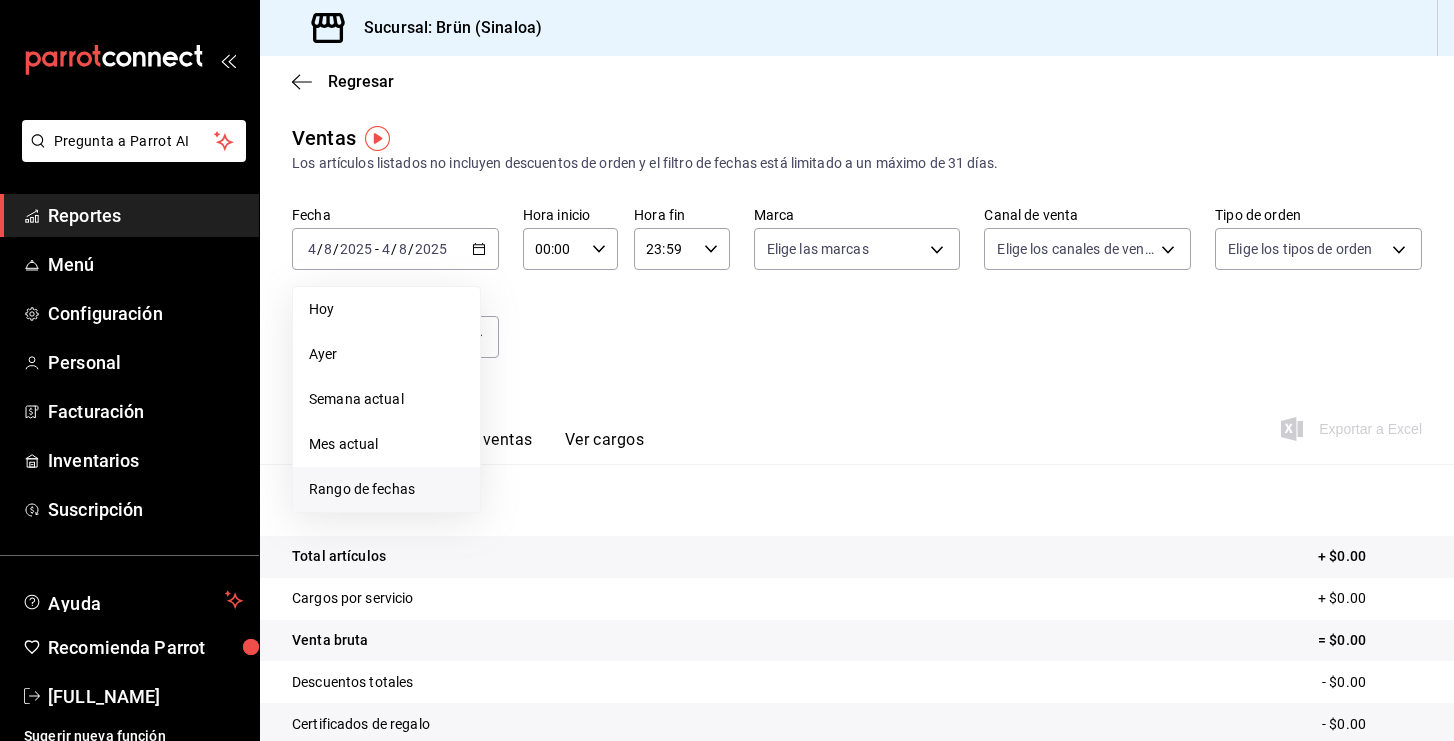 click on "Rango de fechas" at bounding box center [386, 489] 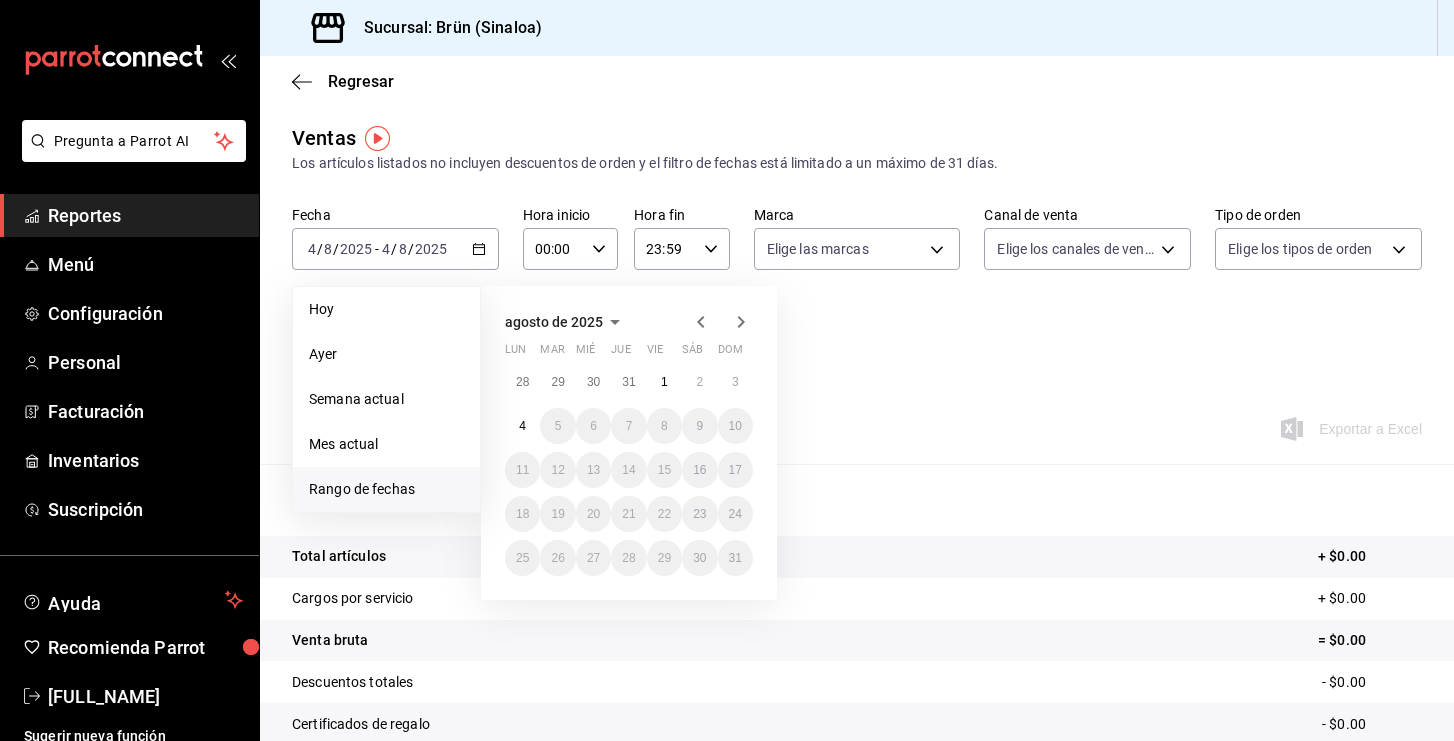 click 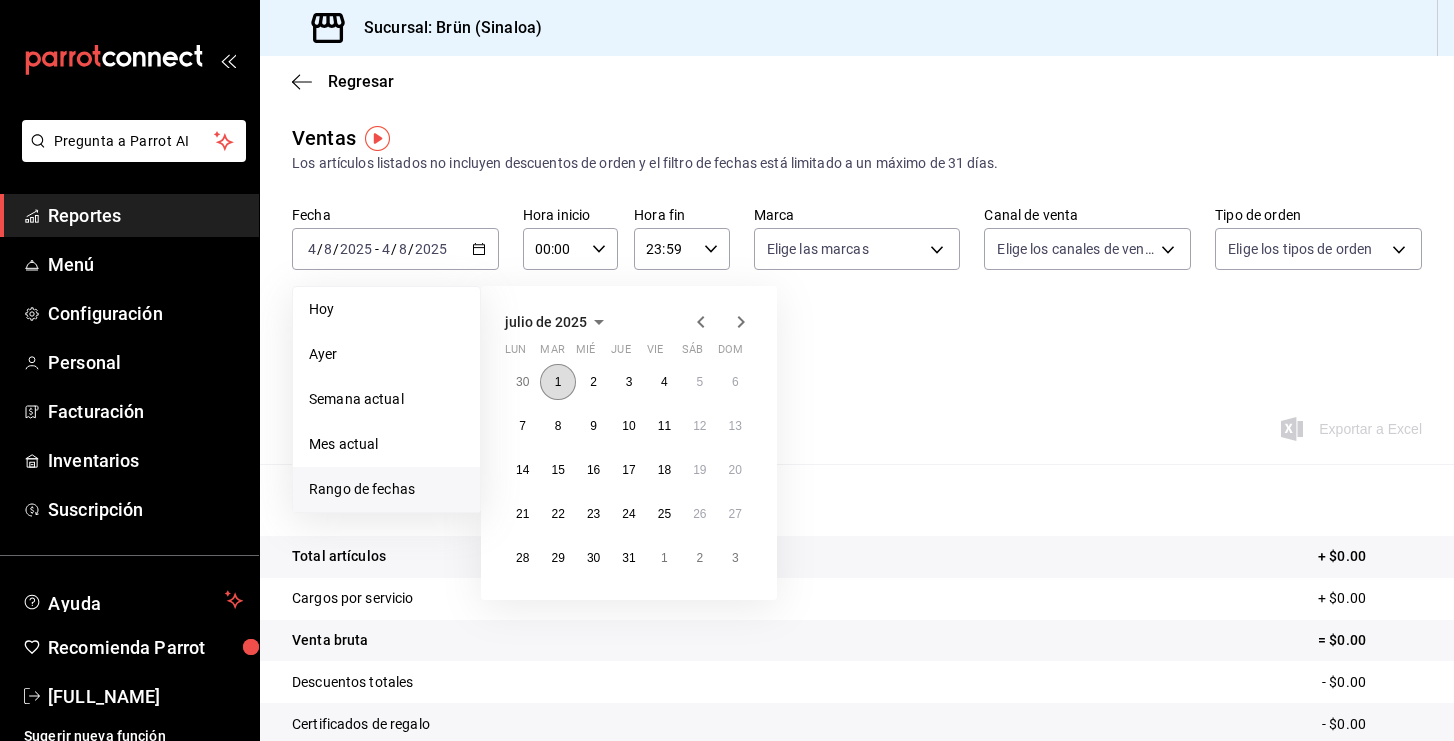 click on "1" at bounding box center [558, 382] 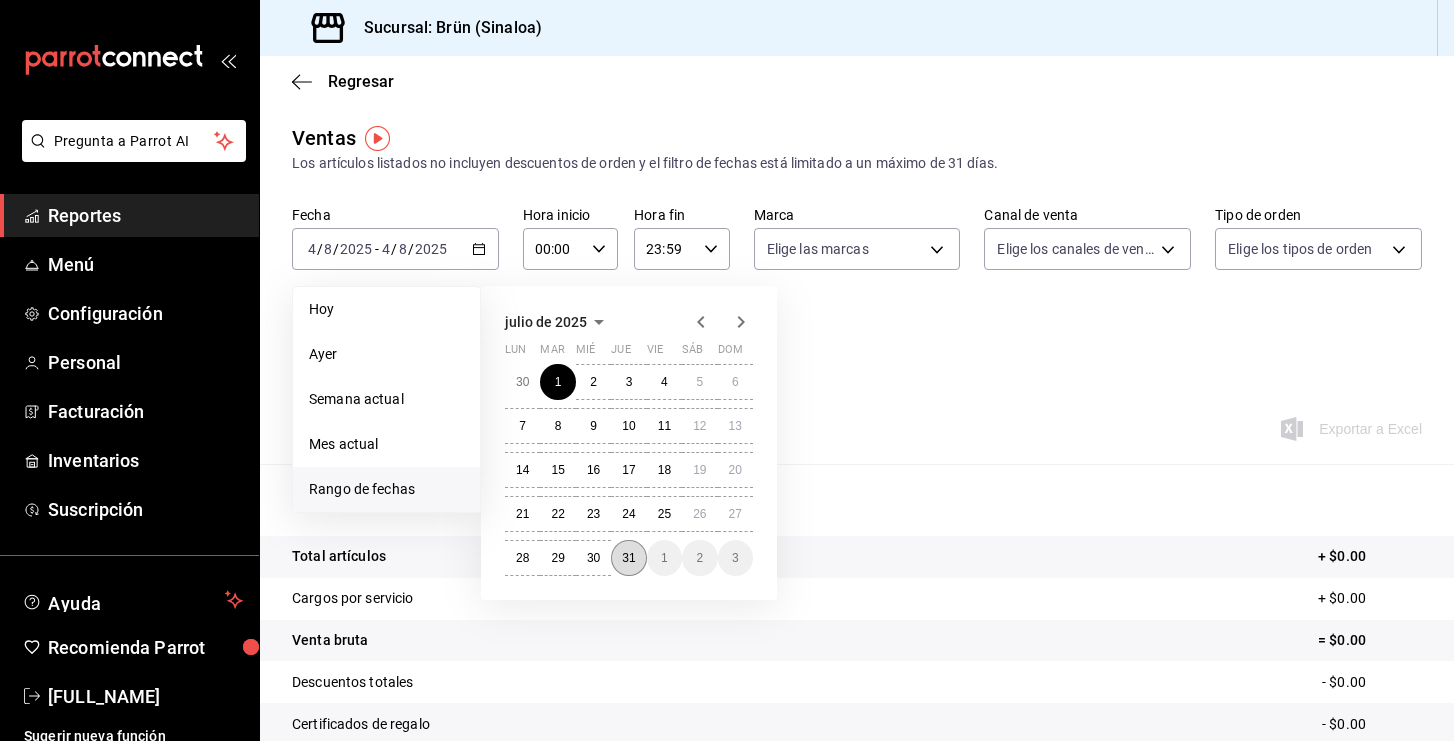 click on "31" at bounding box center (628, 558) 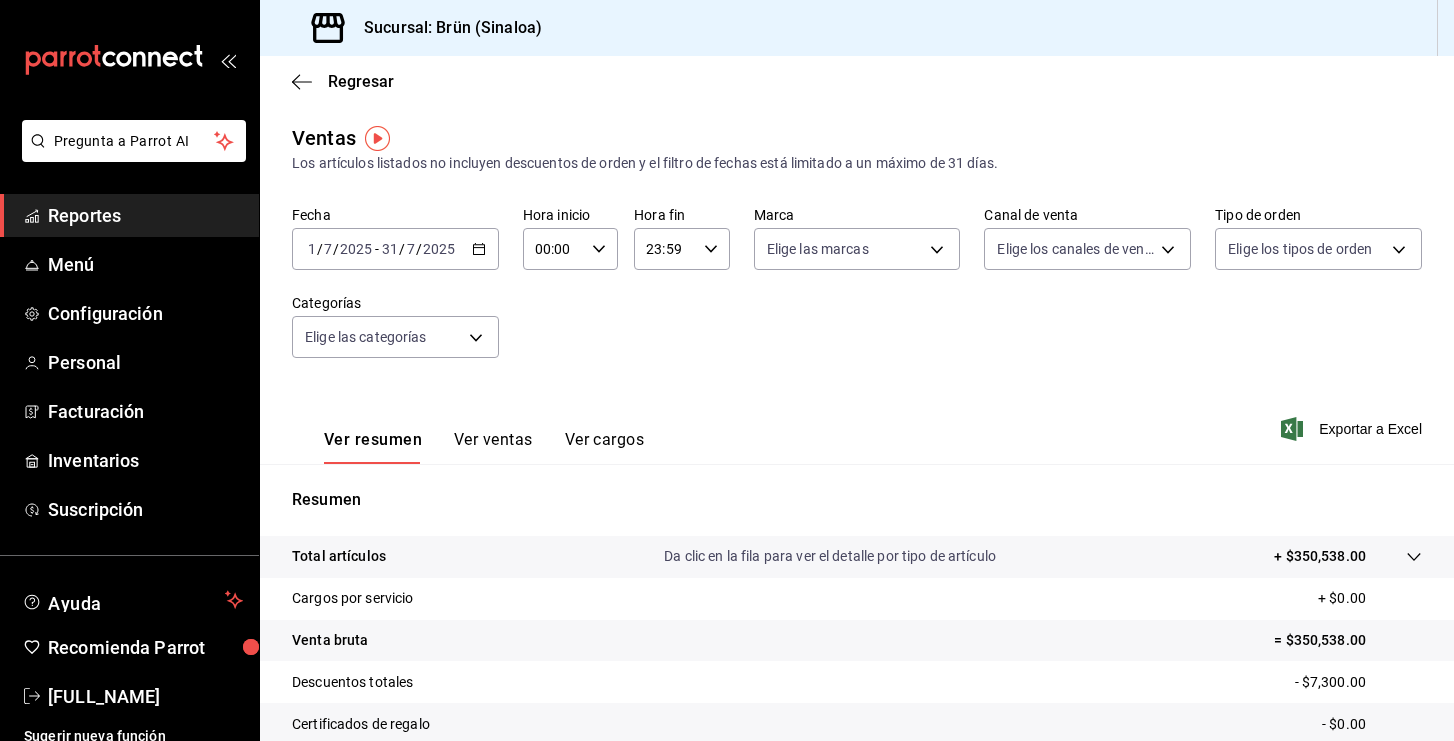click on "Ver ventas" at bounding box center (493, 447) 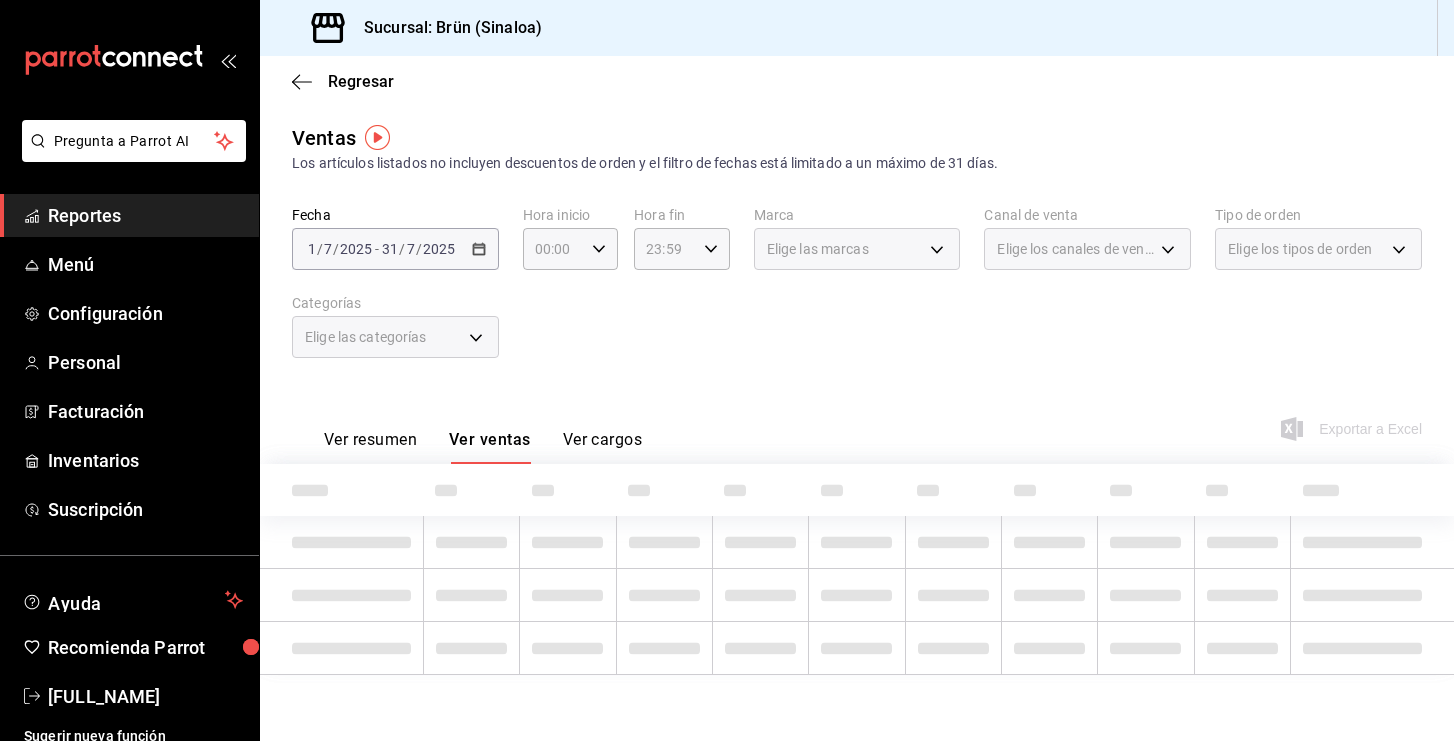 scroll, scrollTop: 0, scrollLeft: 0, axis: both 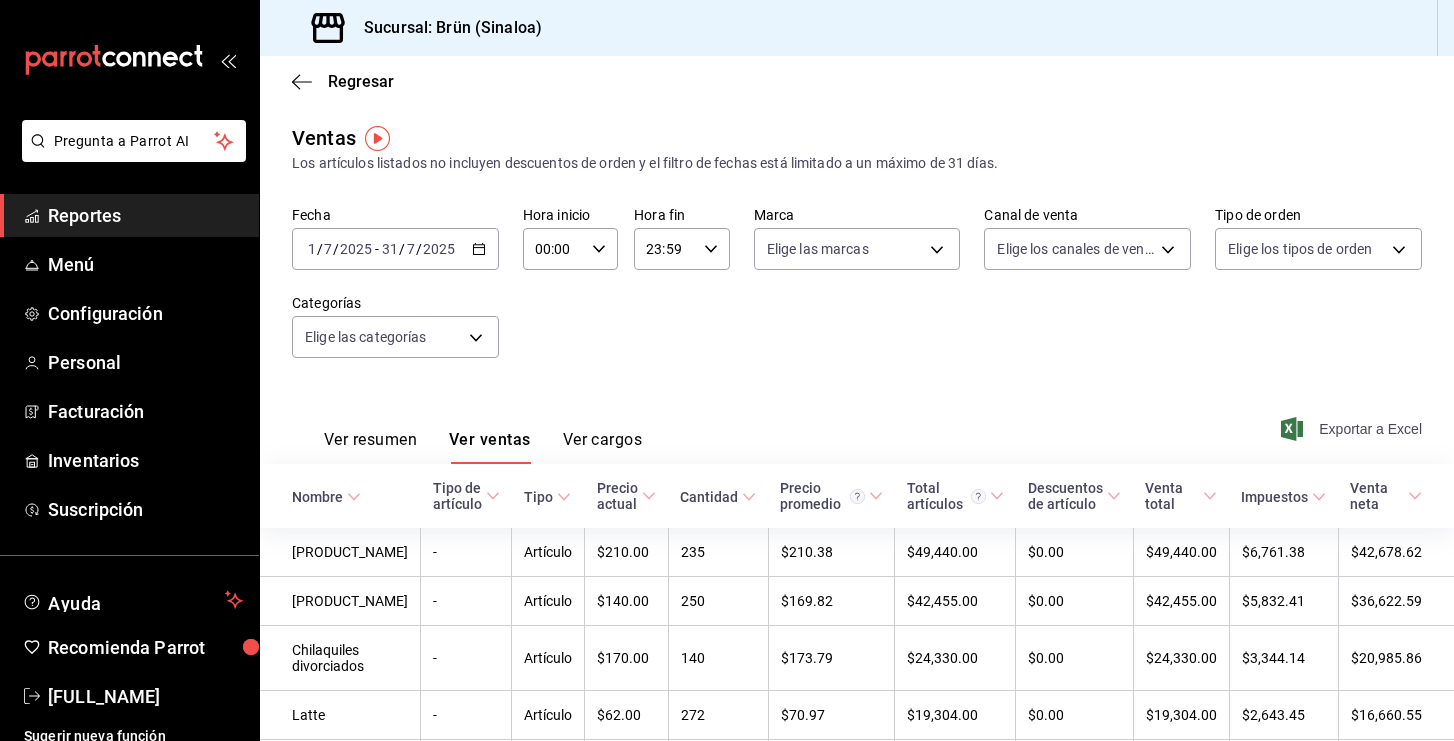 click on "Exportar a Excel" at bounding box center (1353, 429) 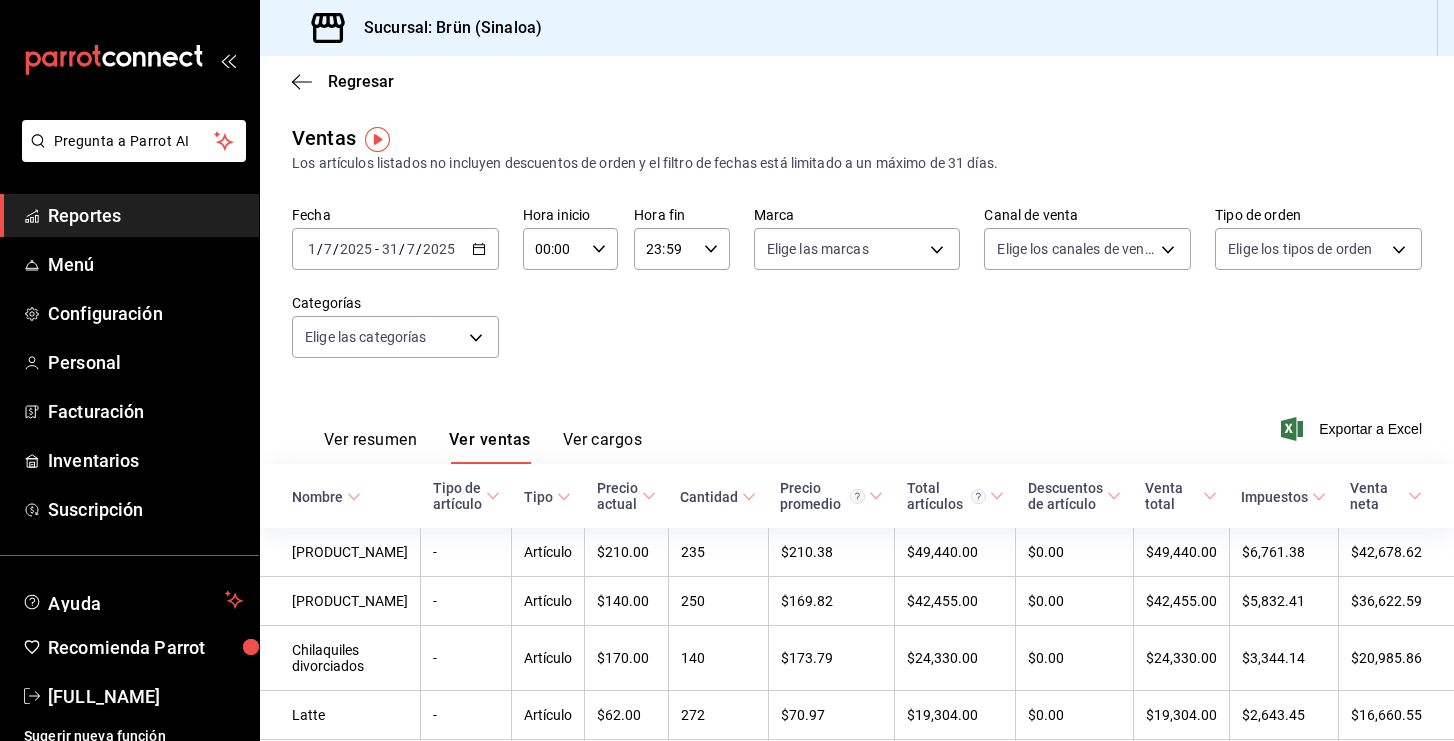 scroll, scrollTop: 0, scrollLeft: 0, axis: both 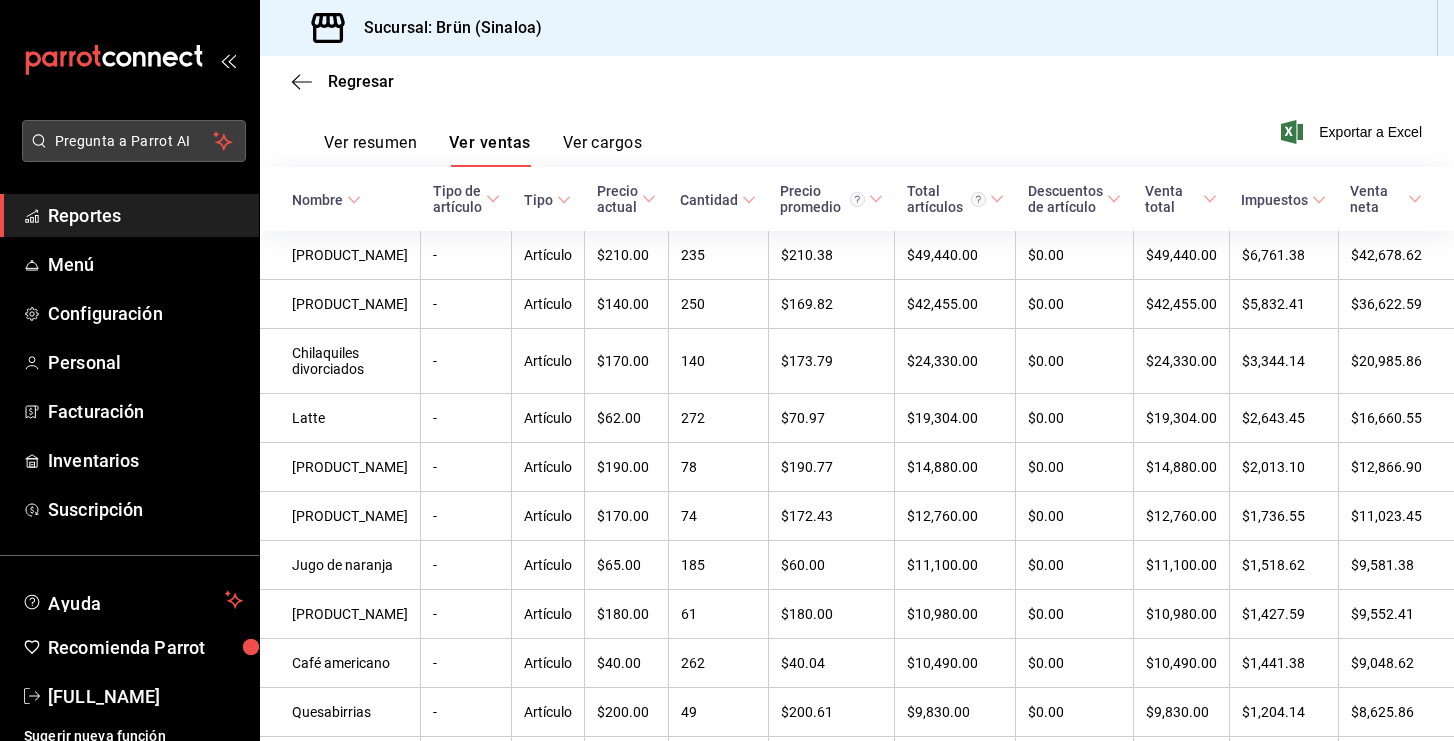 click on "Pregunta a Parrot AI" at bounding box center (134, 141) 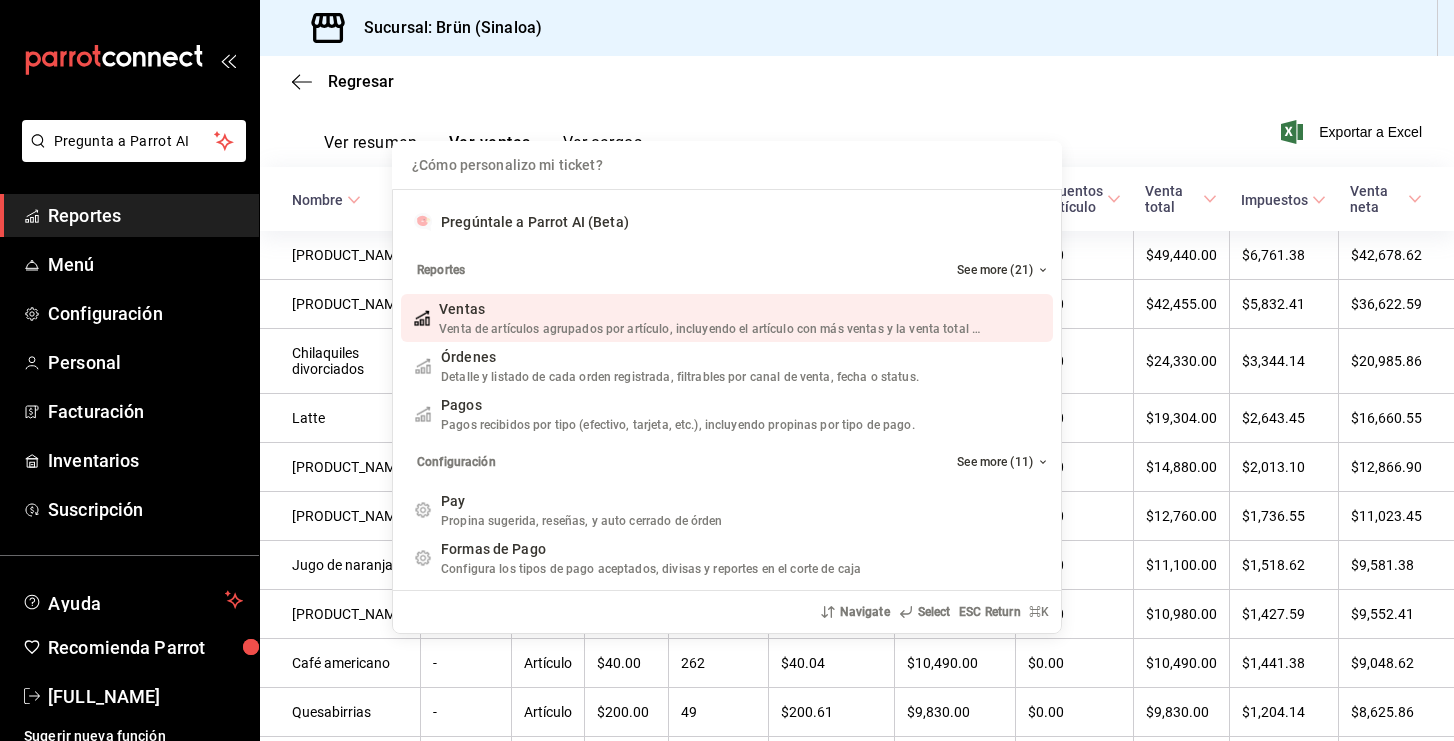 click on "Venta de artículos agrupados por artículo, incluyendo el artículo con más ventas y la venta total por periodo." at bounding box center (738, 329) 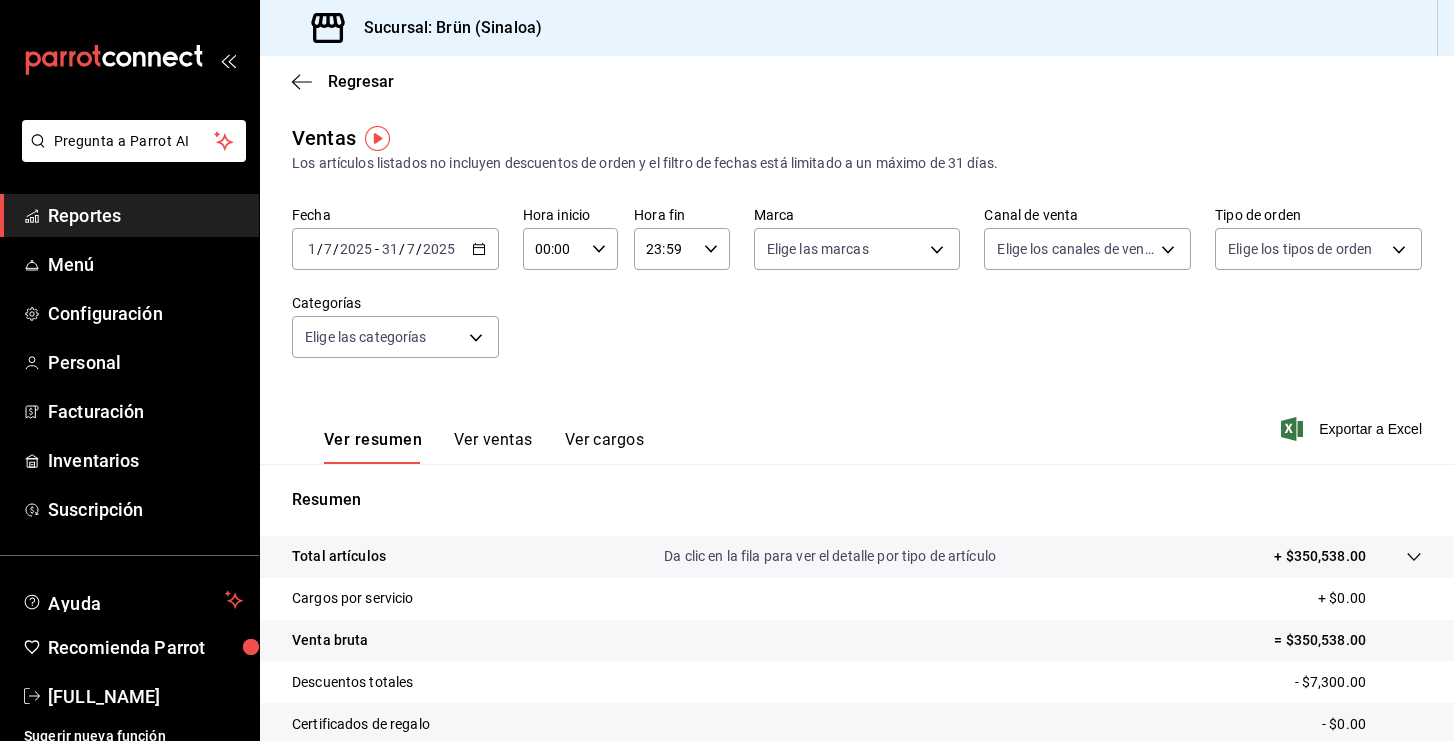 scroll, scrollTop: 0, scrollLeft: 0, axis: both 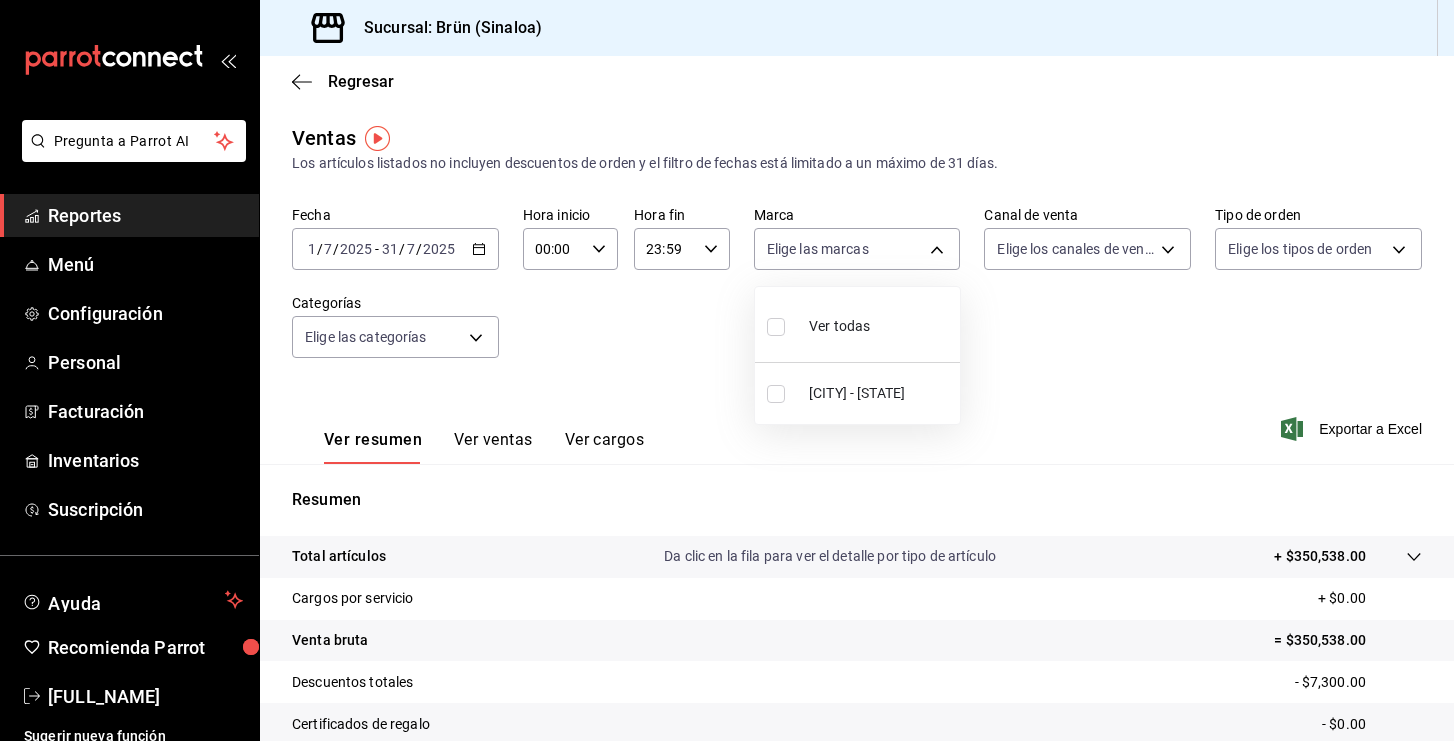 click on "Pregunta a Parrot AI Reportes   Menú   Configuración   Personal   Facturación   Inventarios   Suscripción   Ayuda Recomienda Parrot   [FULL_NAME]   Sugerir nueva función   Sucursal: Brün ([CITY]) Regresar Ventas Los artículos listados no incluyen descuentos de orden y el filtro de fechas está limitado a un máximo de 31 días. Fecha 2025-07-01 1 / 7 / 2025 - 2025-07-31 31 / 7 / 2025 Hora inicio 00:00 Hora inicio Hora fin 23:59 Hora fin Marca Elige las marcas Canal de venta Elige los canales de venta Tipo de orden Elige los tipos de orden Categorías Elige las categorías Ver resumen Ver ventas Ver cargos Exportar a Excel Resumen Total artículos Da clic en la fila para ver el detalle por tipo de artículo + $350,538.00 Cargos por servicio + $0.00 Venta bruta = $350,538.00 Descuentos totales - $7,300.00 Certificados de regalo - $0.00 Venta total = $343,238.00 Impuestos - $47,343.17 Venta neta = $295,894.83 GANA 1 MES GRATIS EN TU SUSCRIPCIÓN AQUÍ Ver video tutorial Ir a video Reportes   Menú" at bounding box center [727, 370] 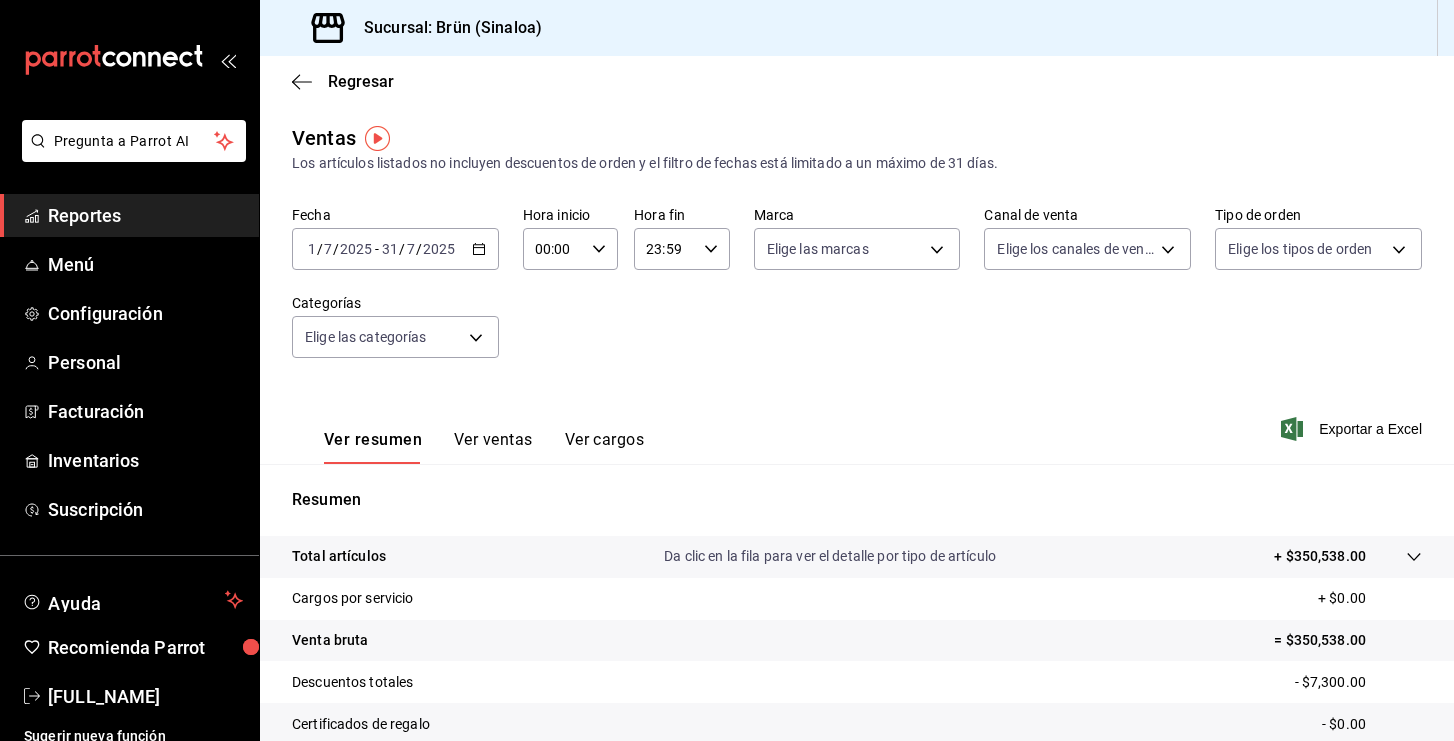 click on "Ver resumen Ver ventas Ver cargos Exportar a Excel" at bounding box center (857, 423) 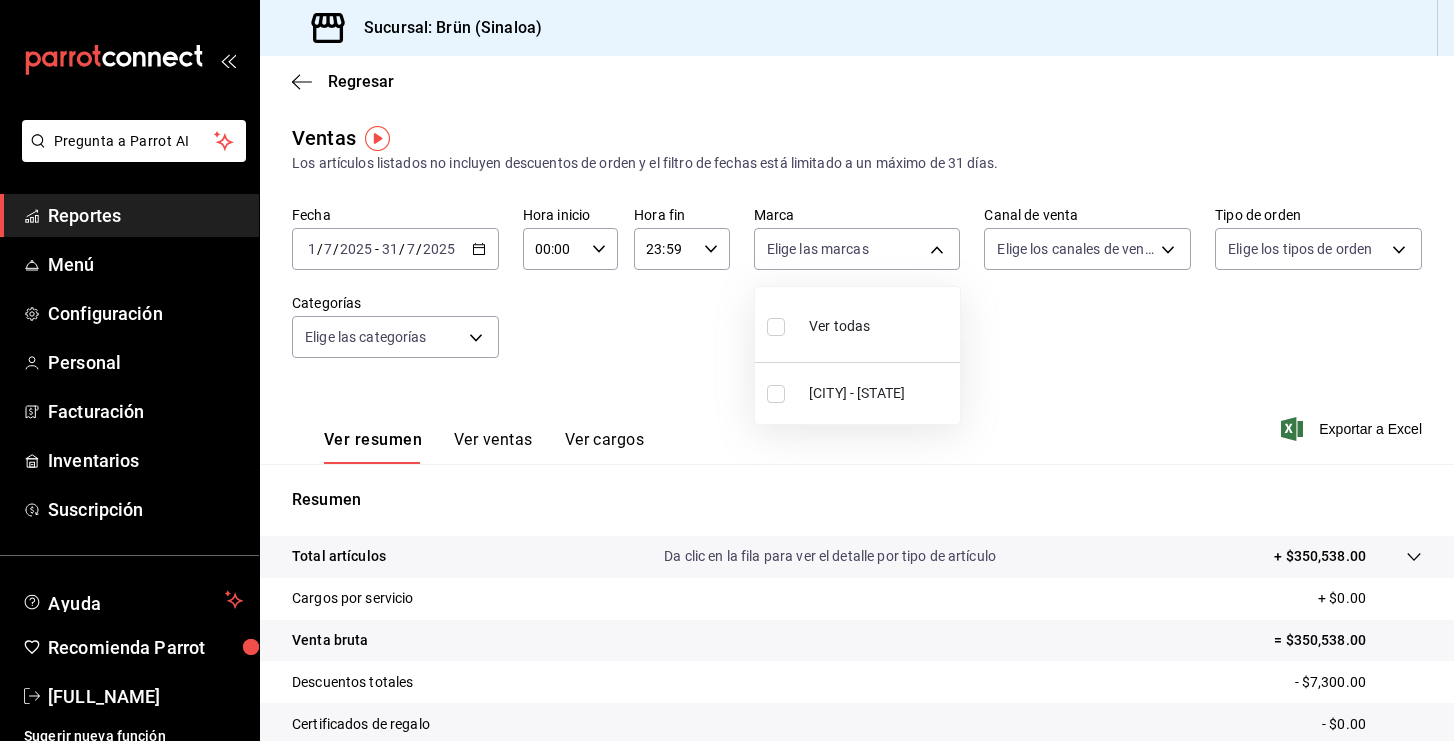 click on "Pregunta a Parrot AI Reportes   Menú   Configuración   Personal   Facturación   Inventarios   Suscripción   Ayuda Recomienda Parrot   [FULL_NAME]   Sugerir nueva función   Sucursal: Brün ([CITY]) Regresar Ventas Los artículos listados no incluyen descuentos de orden y el filtro de fechas está limitado a un máximo de 31 días. Fecha 2025-07-01 1 / 7 / 2025 - 2025-07-31 31 / 7 / 2025 Hora inicio 00:00 Hora inicio Hora fin 23:59 Hora fin Marca Elige las marcas Canal de venta Elige los canales de venta Tipo de orden Elige los tipos de orden Categorías Elige las categorías Ver resumen Ver ventas Ver cargos Exportar a Excel Resumen Total artículos Da clic en la fila para ver el detalle por tipo de artículo + $350,538.00 Cargos por servicio + $0.00 Venta bruta = $350,538.00 Descuentos totales - $7,300.00 Certificados de regalo - $0.00 Venta total = $343,238.00 Impuestos - $47,343.17 Venta neta = $295,894.83 GANA 1 MES GRATIS EN TU SUSCRIPCIÓN AQUÍ Ver video tutorial Ir a video Reportes   Menú" at bounding box center (727, 370) 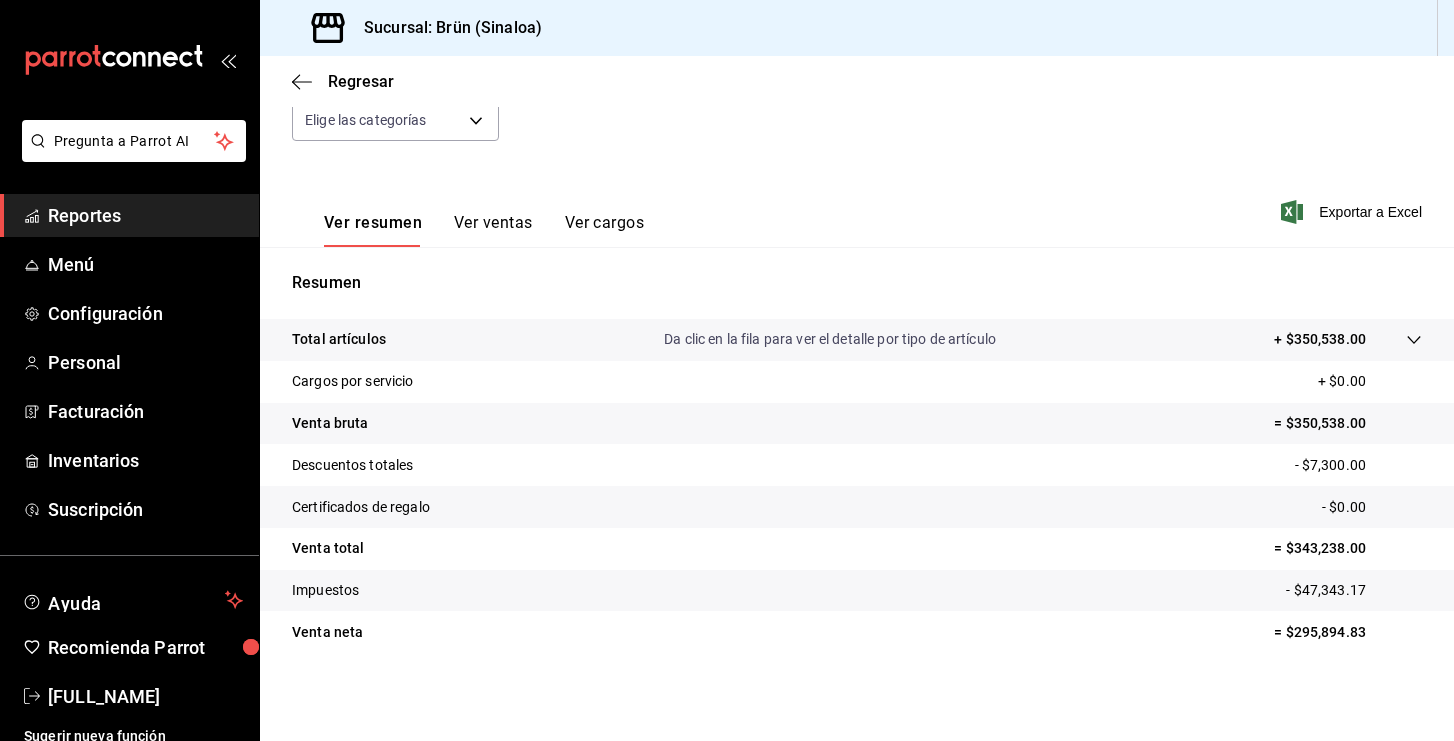 scroll, scrollTop: 217, scrollLeft: 0, axis: vertical 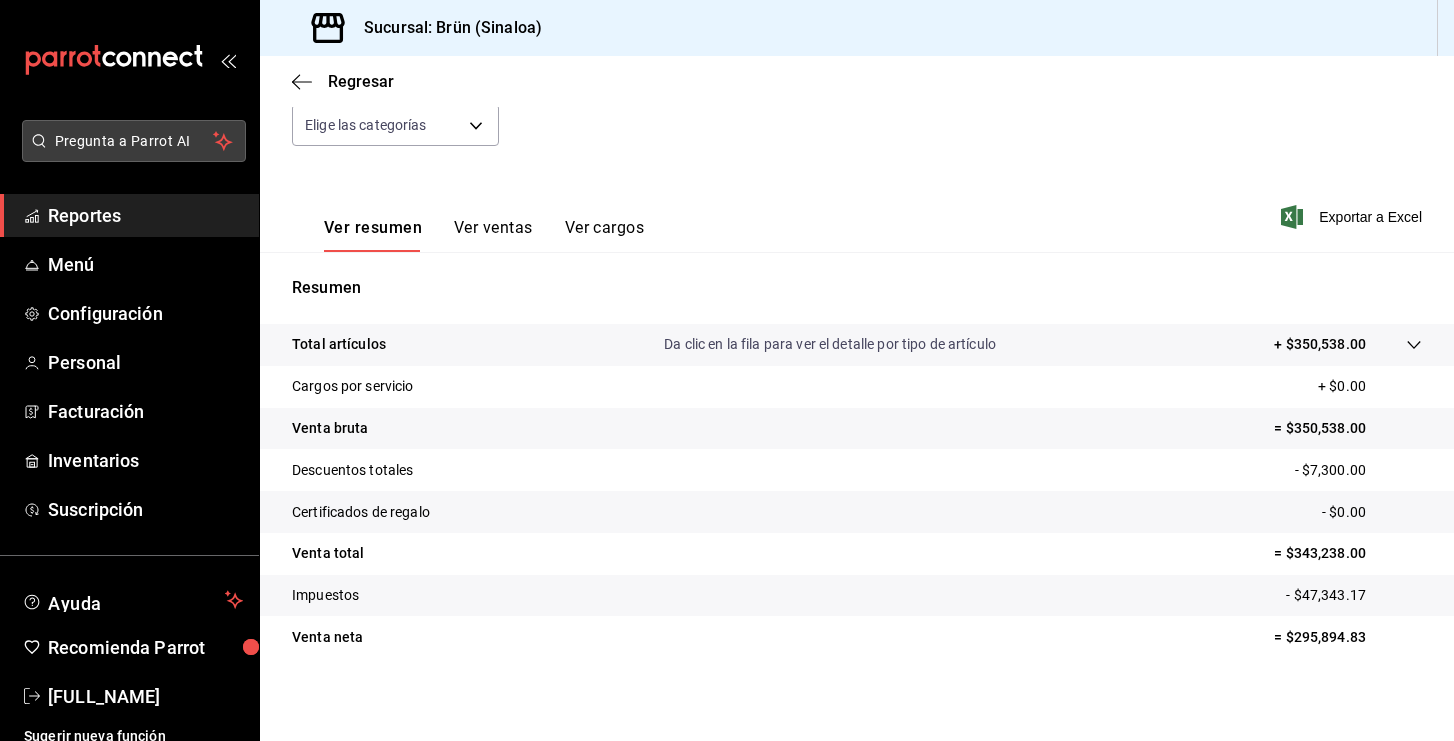 click on "Pregunta a Parrot AI" at bounding box center [134, 141] 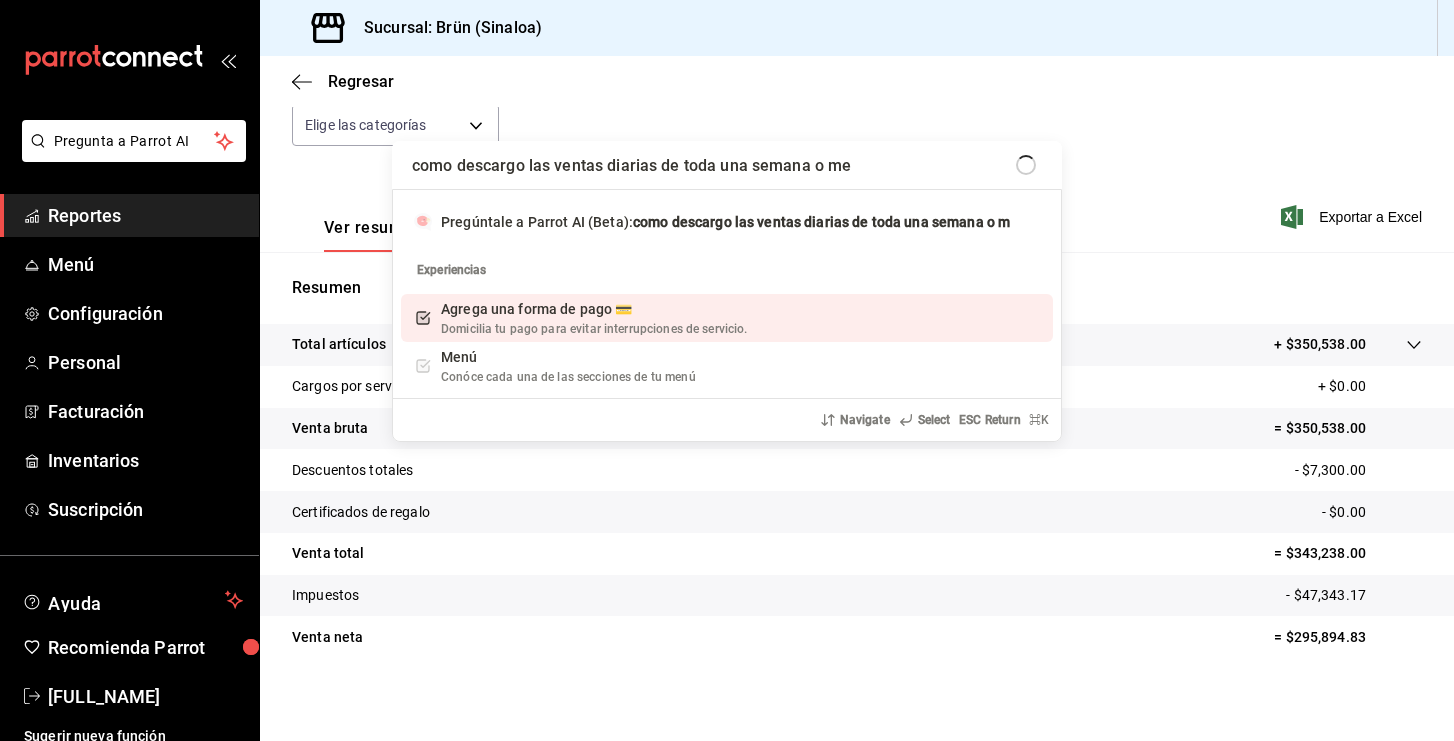 type on "como descargo las ventas diarias de toda una semana o mes" 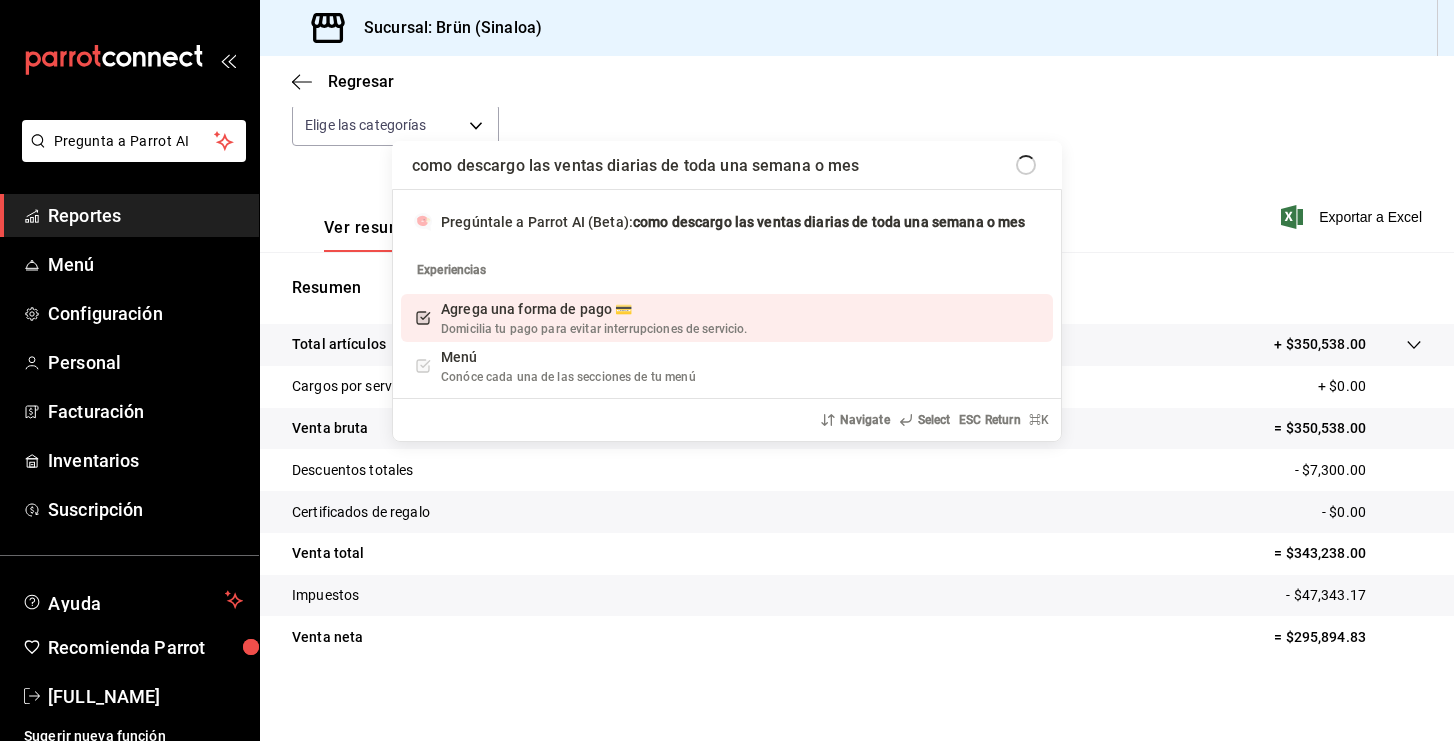 type 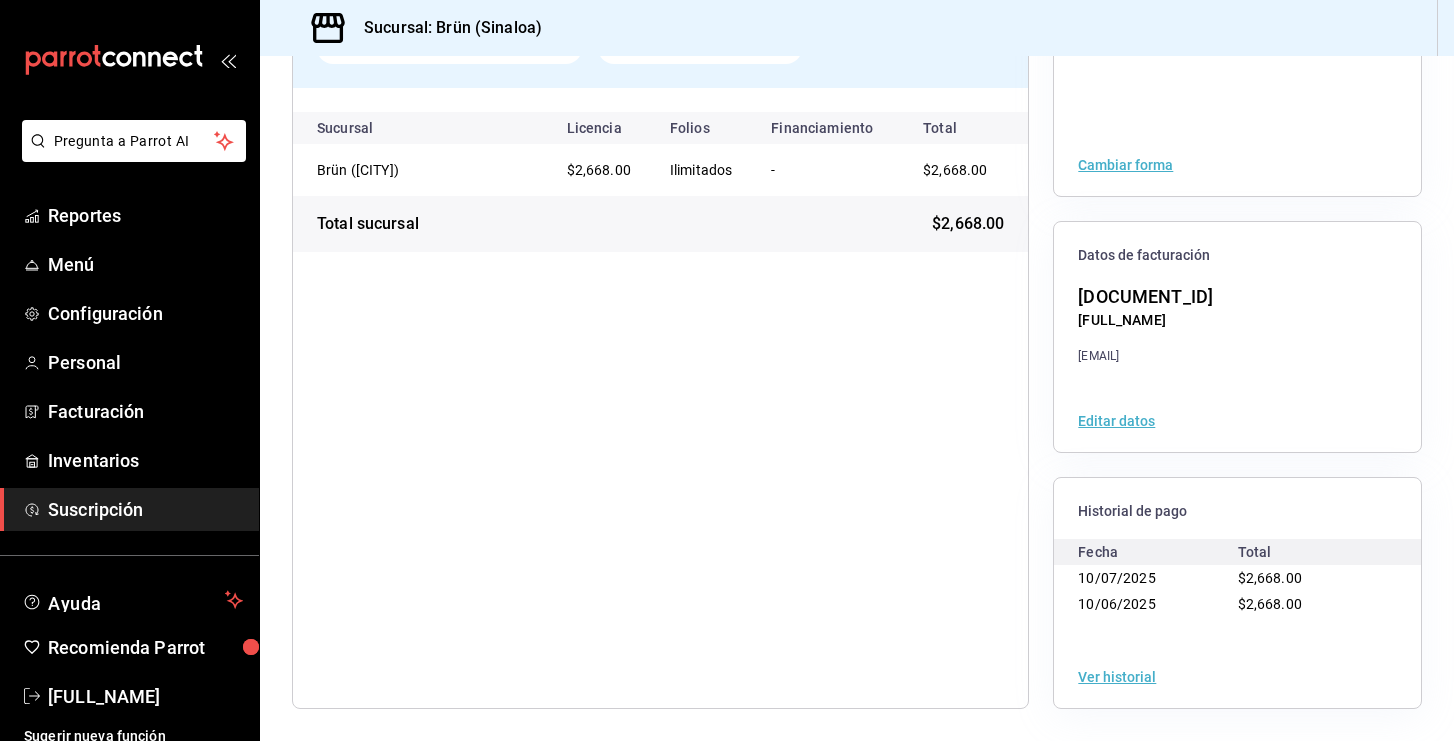 scroll, scrollTop: 206, scrollLeft: 0, axis: vertical 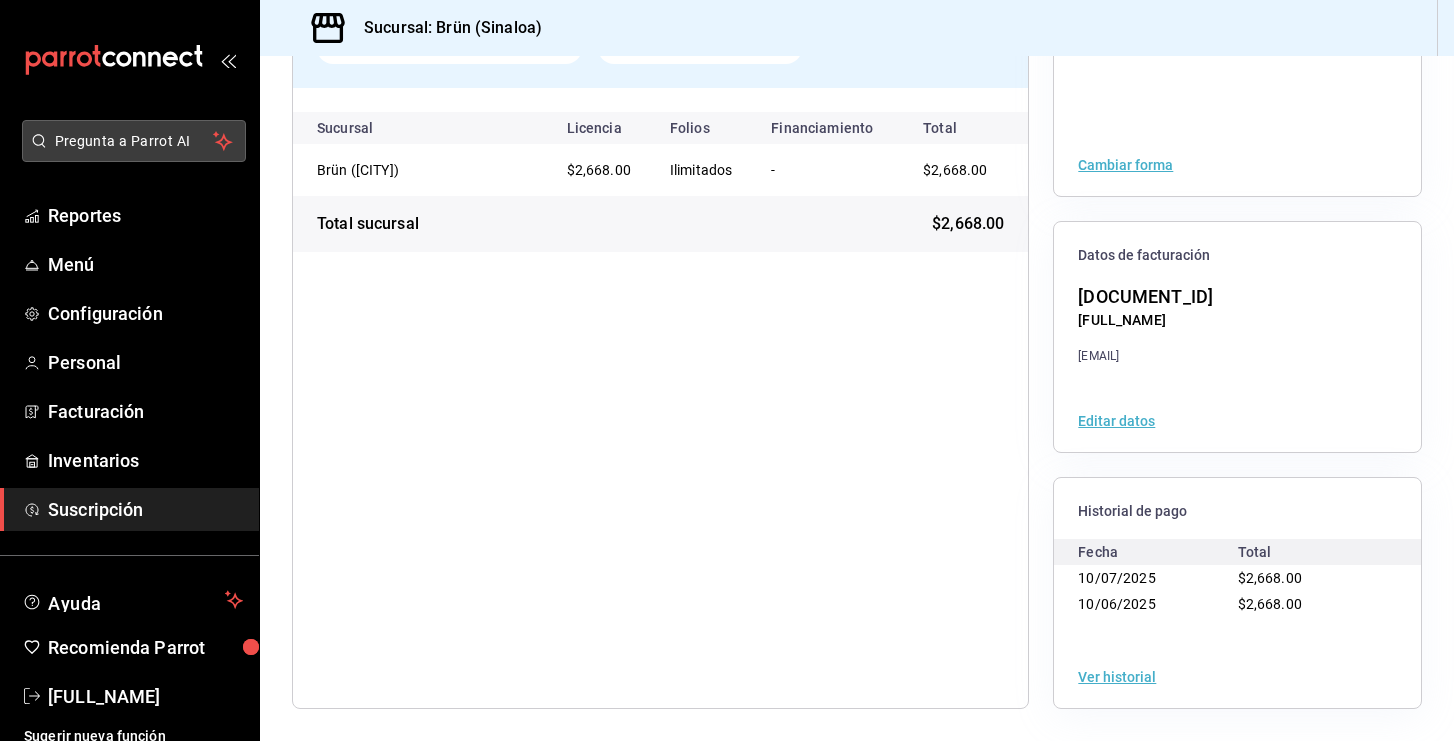 click on "Pregunta a Parrot AI" at bounding box center (134, 141) 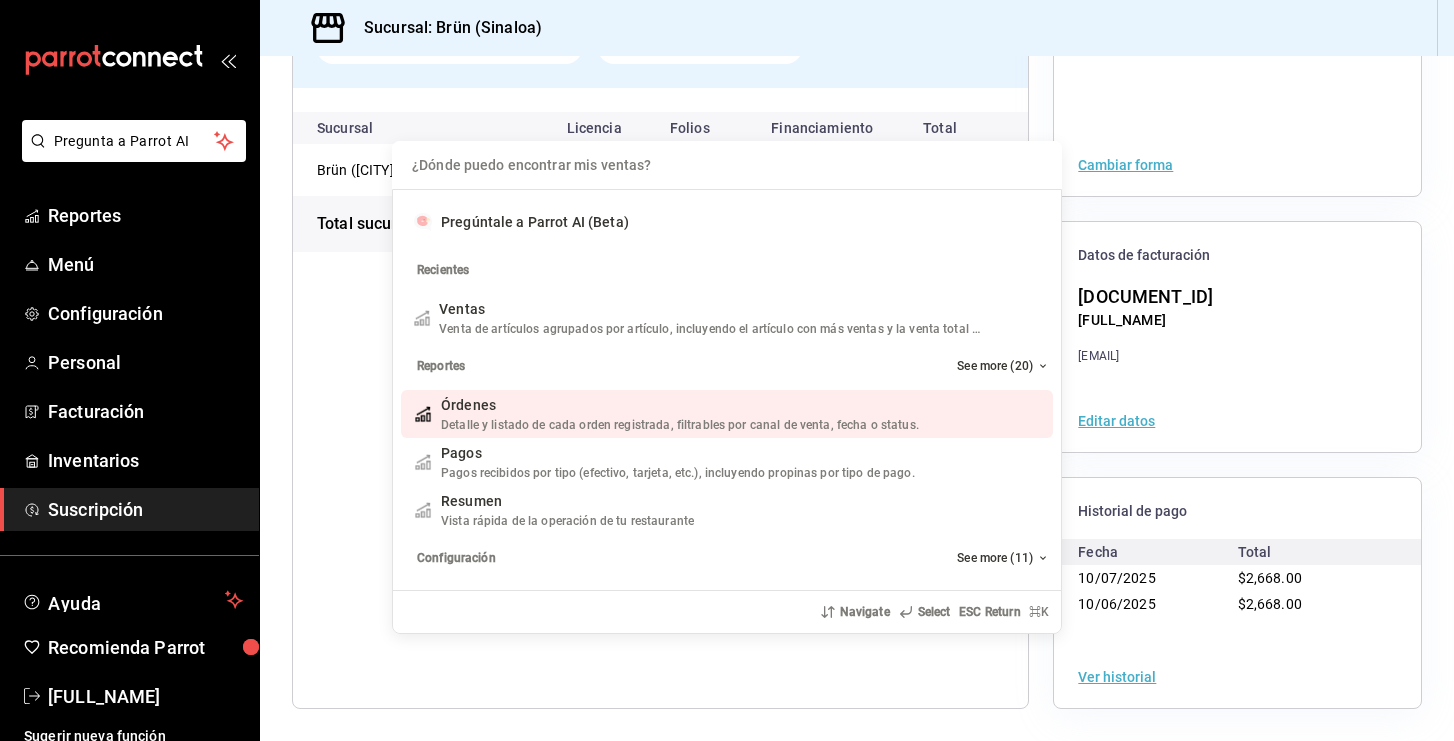 click on "Órdenes" at bounding box center [680, 405] 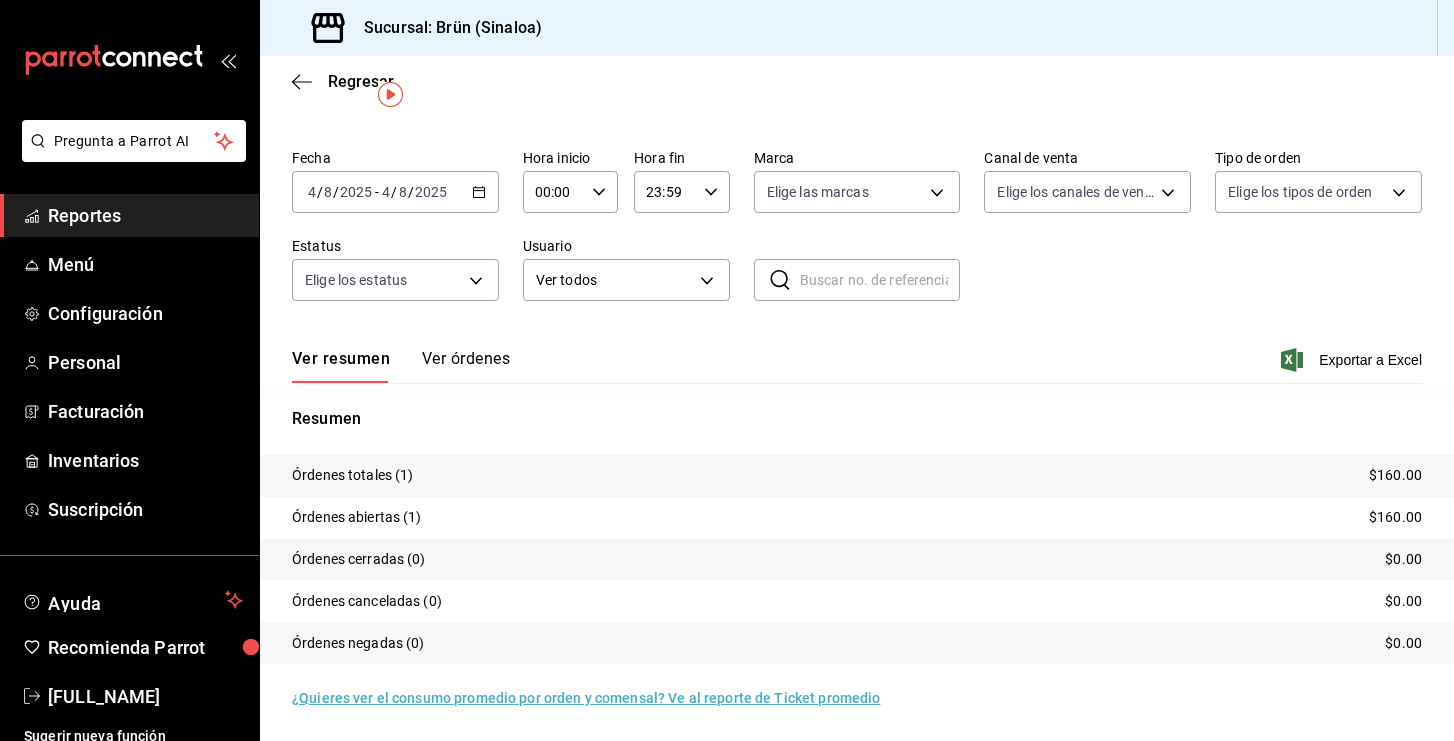 scroll, scrollTop: 44, scrollLeft: 0, axis: vertical 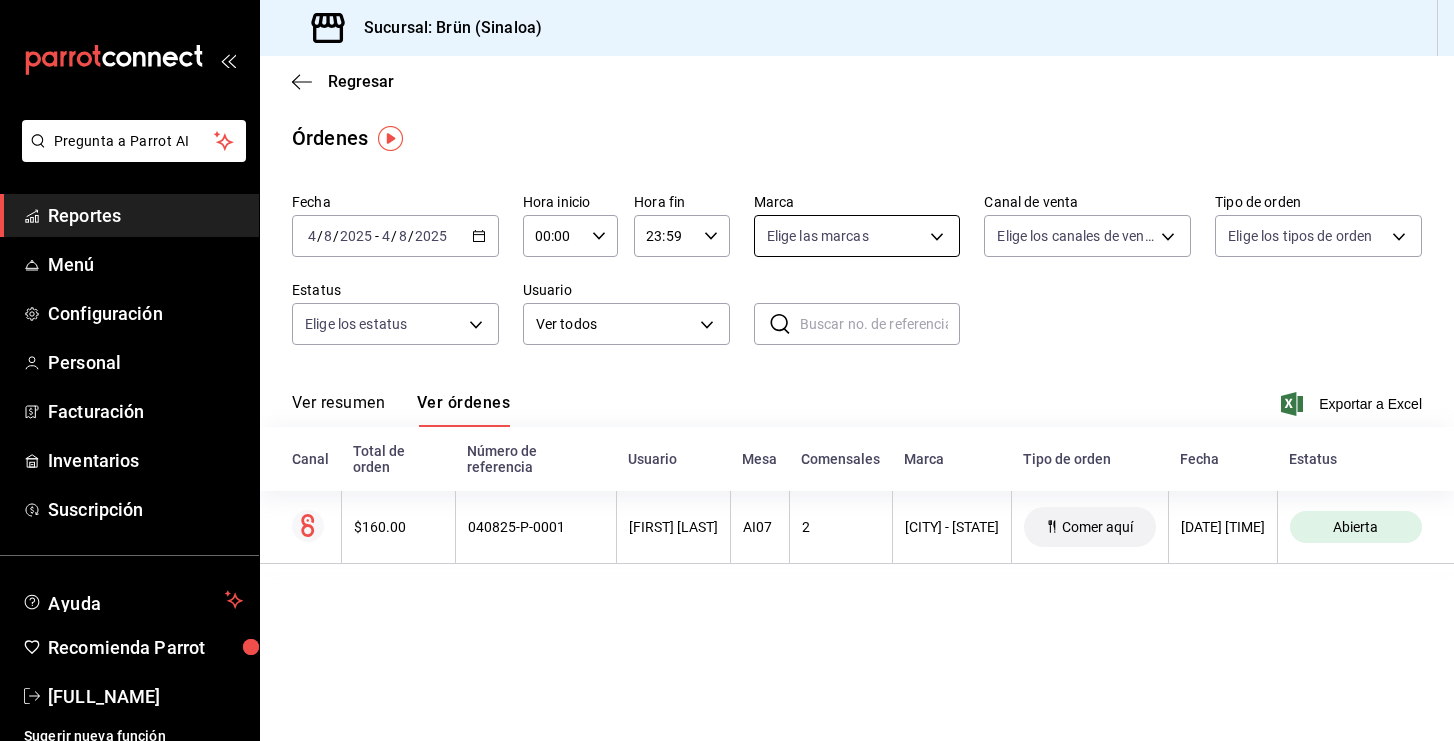 click on "Pregunta a Parrot AI Reportes   Menú   Configuración   Personal   Facturación   Inventarios   Suscripción   Ayuda Recomienda Parrot   [FULL_NAME]   Sugerir nueva función   Sucursal: Brün ([CITY]) Regresar Órdenes Fecha 2025-08-04 4 / 8 / 2025 - 2025-08-04 4 / 8 / 2025 Hora inicio 00:00 Hora inicio Hora fin 23:59 Hora fin Marca Elige las marcas Canal de venta Elige los canales de venta Tipo de orden Elige los tipos de orden Estatus Elige los estatus Usuario Ver todos ALL ​ ​ Ver resumen Ver órdenes Exportar a Excel Canal Total de orden Número de referencia Usuario Mesa Comensales Marca Tipo de orden Fecha Estatus $160.00 040825-P-0001 [FIRST] [LAST] AI07 2 Brün - [CITY] Comer aquí 04/08/2025 09:20 AM Abierta GANA 1 MES GRATIS EN TU SUSCRIPCIÓN AQUÍ Ver video tutorial Ir a video Pregunta a Parrot AI Reportes   Menú   Configuración   Personal   Facturación   Inventarios   Suscripción   Ayuda Recomienda Parrot   [FULL_NAME]   Sugerir nueva función   (81) 2046 6363" at bounding box center (727, 370) 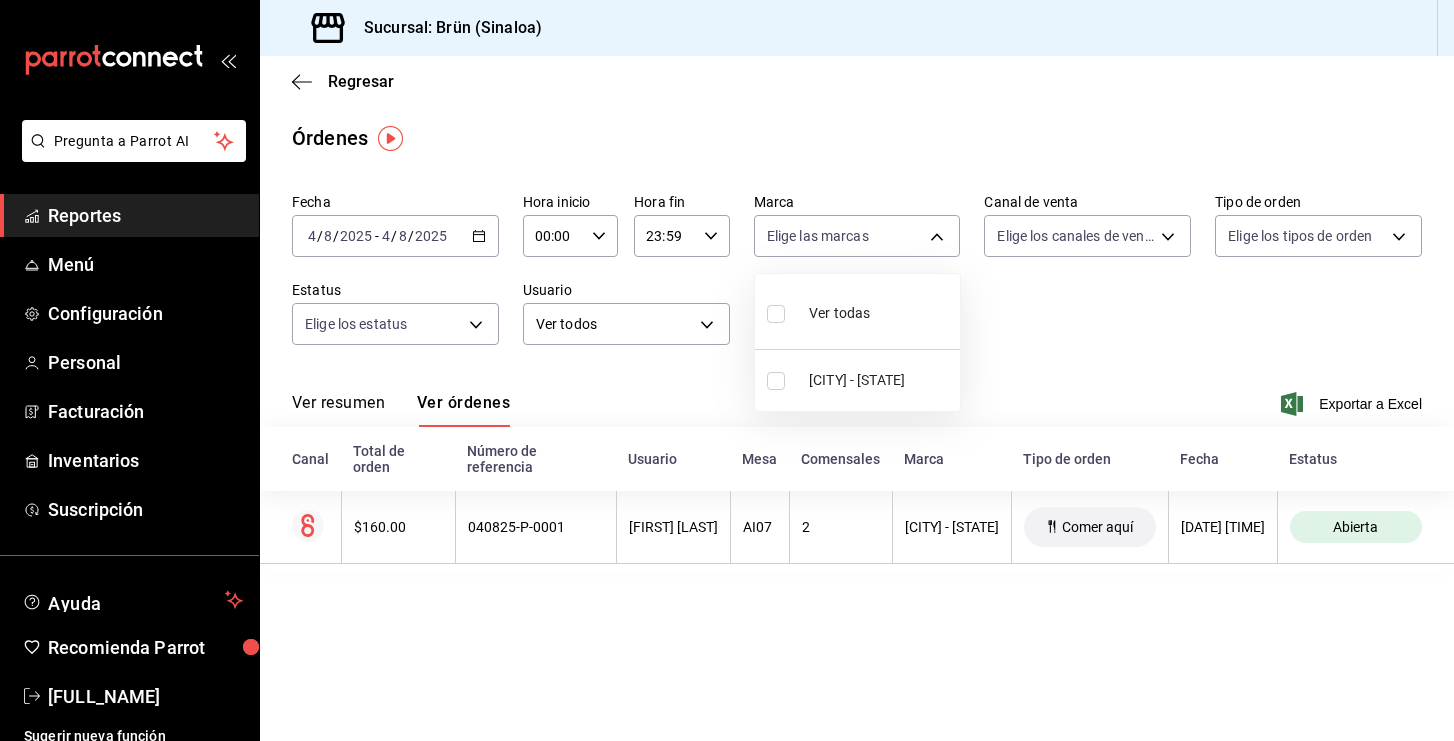 click on "[CITY] - [STATE]" at bounding box center (857, 380) 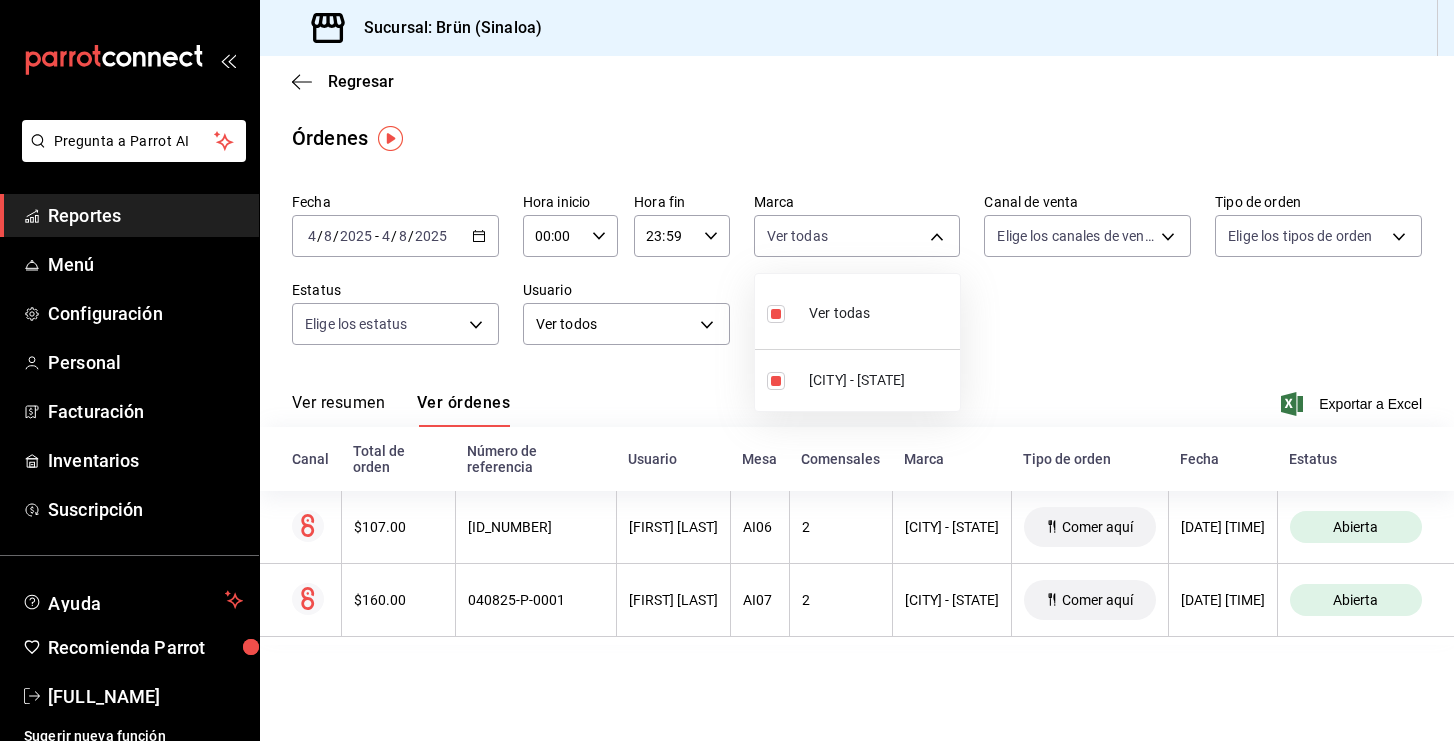 click at bounding box center [727, 370] 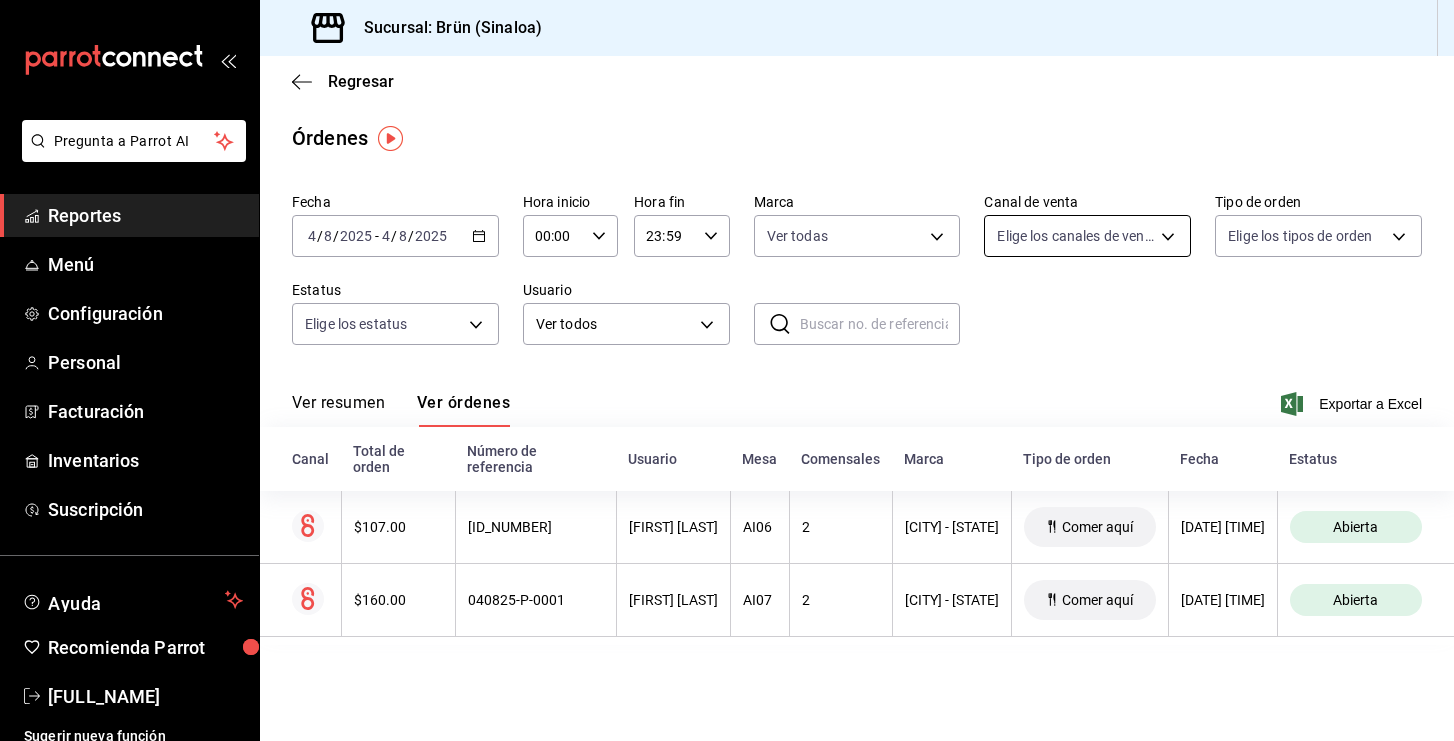 click on "Pregunta a Parrot AI Reportes   Menú   Configuración   Personal   Facturación   Inventarios   Suscripción   Ayuda Recomienda Parrot   [FULL_NAME]   Sugerir nueva función   Sucursal: Brün ([CITY]) Regresar Órdenes Fecha 2025-08-04 4 / 8 / 2025 - 2025-08-04 4 / 8 / 2025 Hora inicio 00:00 Hora inicio Hora fin 23:59 Hora fin Marca Elige las marcas Canal de venta Elige los canales de venta Tipo de orden Elige los tipos de orden Estatus Elige los estatus Usuario Ver todos ALL ​ ​ Ver resumen Ver órdenes Exportar a Excel Canal Total de orden Número de referencia Usuario Mesa Comensales Marca Tipo de orden Fecha Estatus $107.00 040825-P-0002 [FIRST] [LAST] AI06 2 Brün - [CITY] Comer aquí 04/08/2025 09:41 AM Abierta $160.00 040825-P-0001 [FIRST] [LAST] AI07 2 Brün - [CITY] Comer aquí 04/08/2025 09:20 AM Abierta GANA 1 MES GRATIS EN TU SUSCRIPCIÓN AQUÍ Ver video tutorial Ir a video Pregunta a Parrot AI Reportes   Menú   Configuración   Personal" at bounding box center [727, 370] 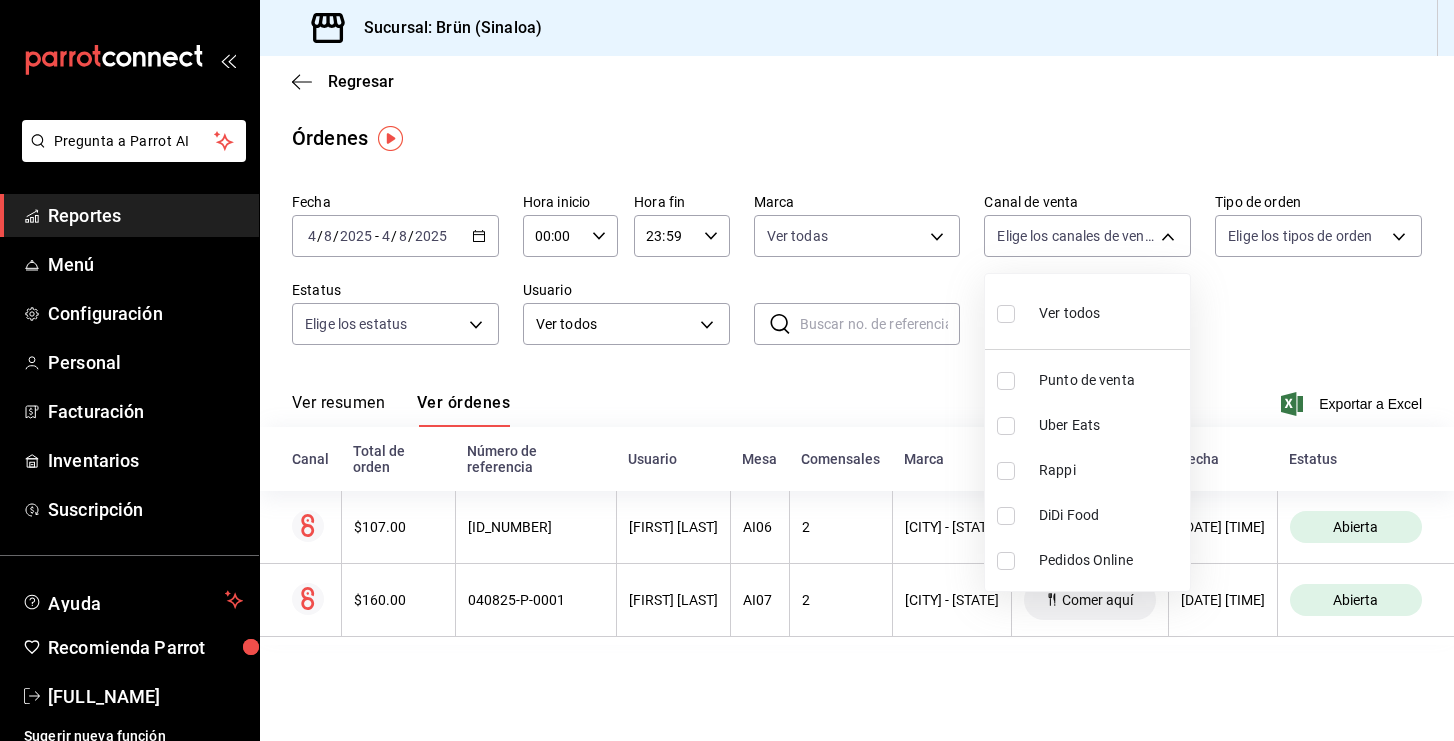 click on "Ver todos" at bounding box center [1069, 313] 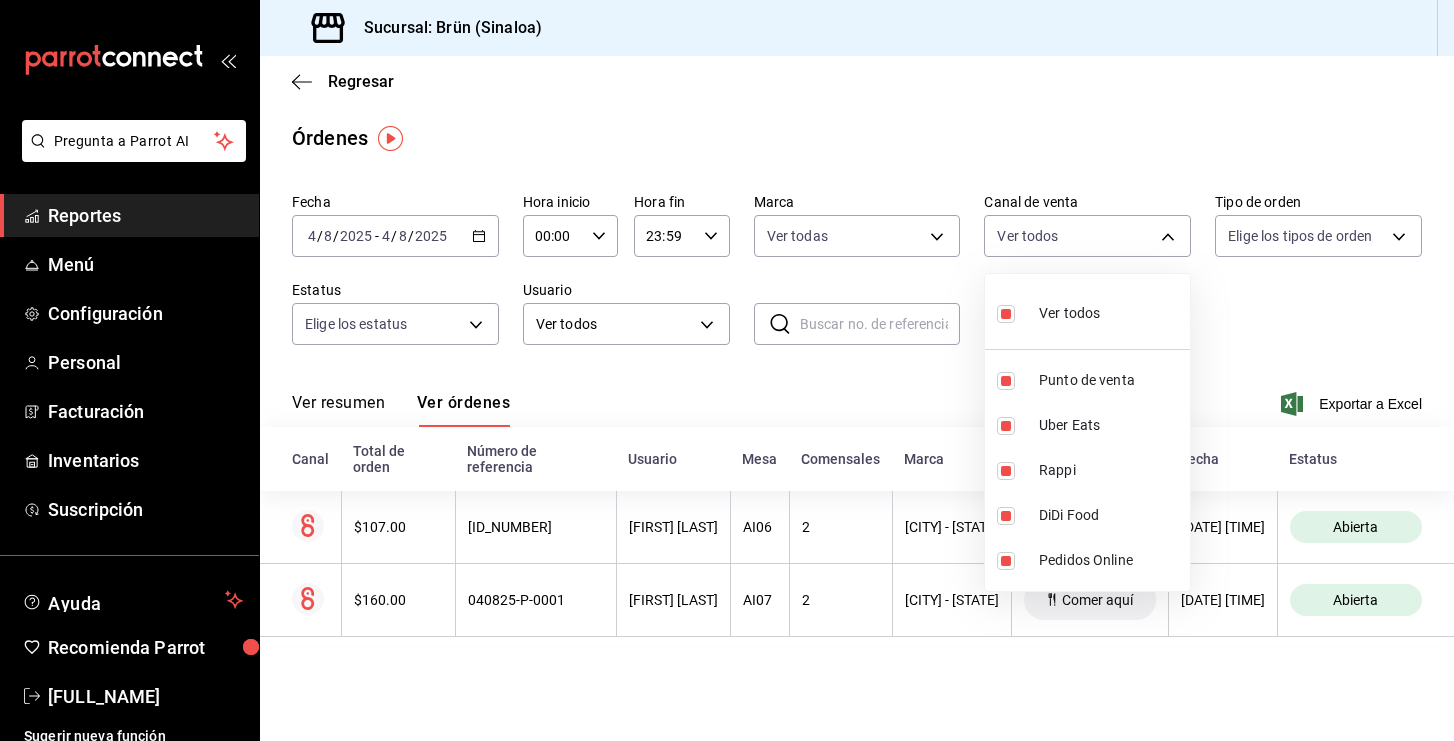 click at bounding box center (727, 370) 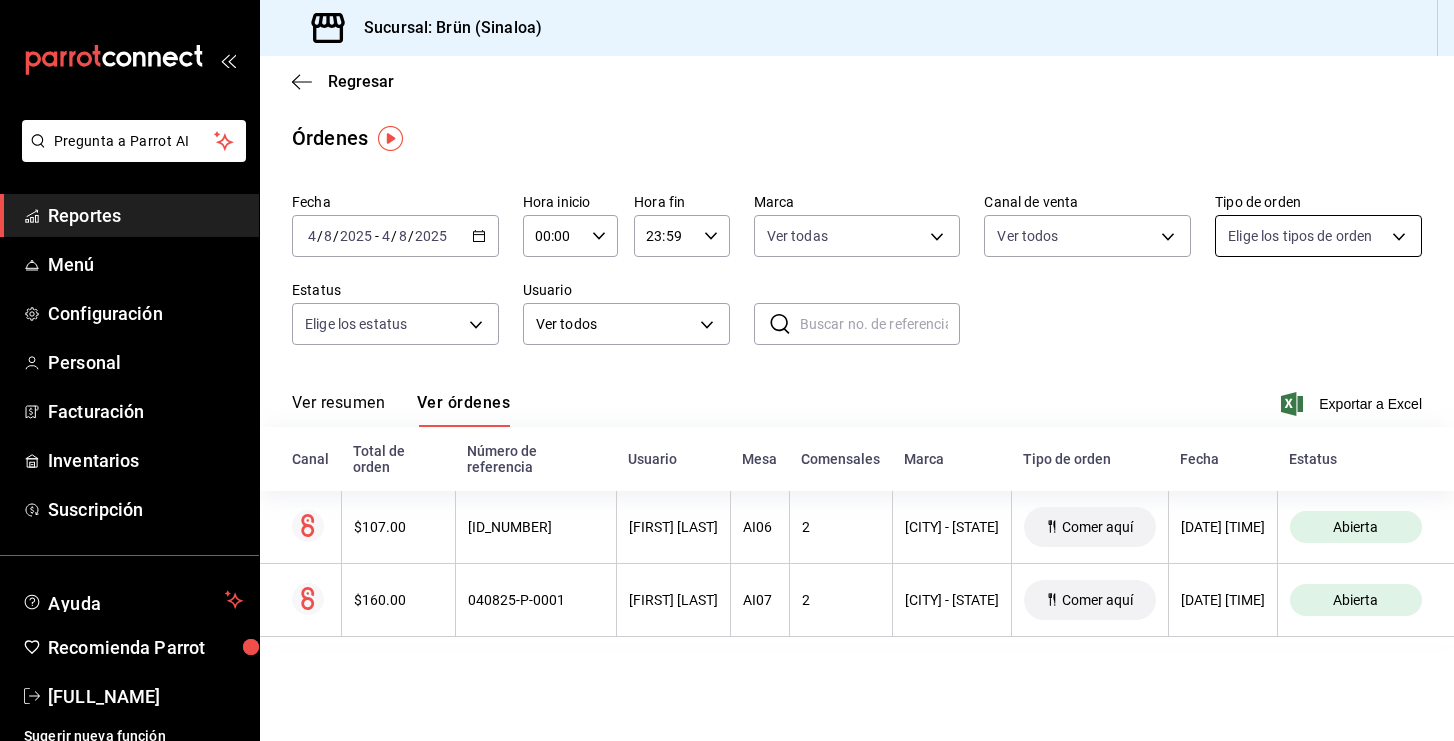 click on "Pregunta a Parrot AI Reportes   Menú   Configuración   Personal   Facturación   Inventarios   Suscripción   Ayuda Recomienda Parrot   [FULL_NAME]   Sugerir nueva función   Sucursal: Brün ([CITY]) Regresar Órdenes Fecha 2025-08-04 4 / 8 / 2025 - 2025-08-04 4 / 8 / 2025 Hora inicio 00:00 Hora inicio Hora fin 23:59 Hora fin Marca Ver todas 8032933b-081f-47fe-9b6e-ba3dc78a21f4 Canal de venta Ver todos PARROT,UBER_EATS,RAPPI,DIDI_FOOD,ONLINE Tipo de orden Elige los tipos de orden Estatus Elige los estatus Usuario Ver todos ALL ​ ​ Ver resumen Ver órdenes Exportar a Excel Canal Total de orden Número de referencia Usuario Mesa Comensales Marca Tipo de orden Fecha Estatus $107.00 040825-P-0002 [FIRST] [LAST] AI06 2 Brün - [CITY] Comer aquí 04/08/2025 09:41 AM Abierta $160.00 040825-P-0001 [FIRST] [LAST] AI07 2 Brün - [CITY] Comer aquí 04/08/2025 09:20 AM Abierta GANA 1 MES GRATIS EN TU SUSCRIPCIÓN AQUÍ Ver video tutorial Ir a video Pregunta a Parrot AI Reportes   Menú" at bounding box center [727, 370] 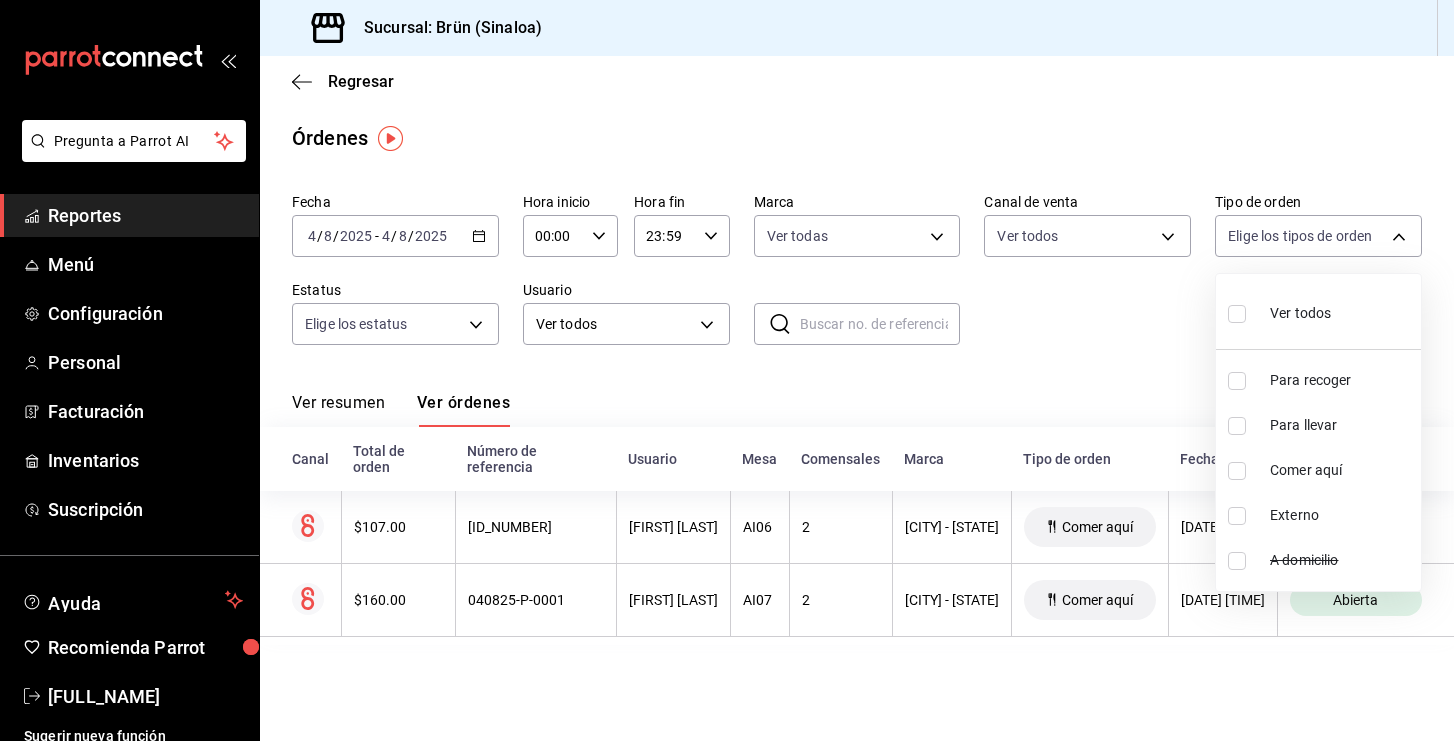 click on "Ver todos" at bounding box center [1300, 313] 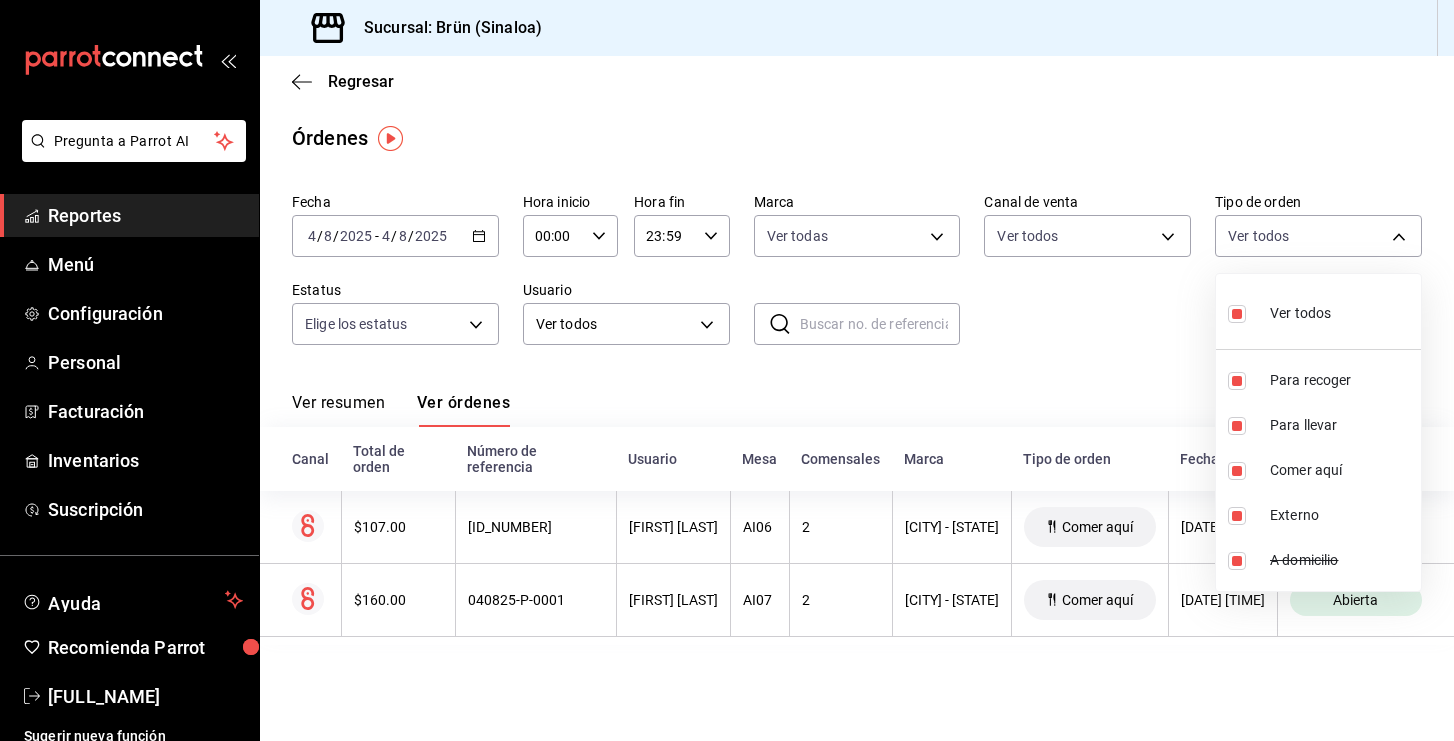 click at bounding box center (727, 370) 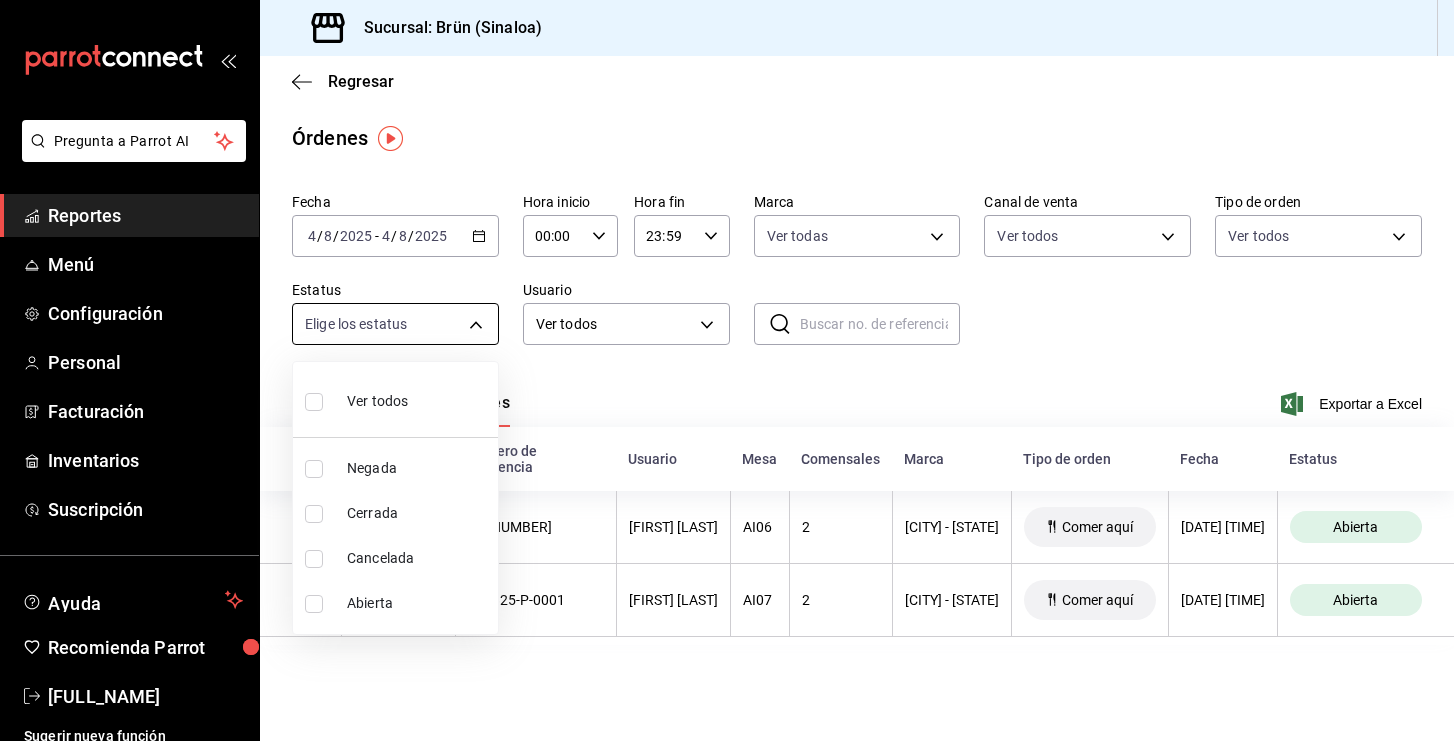 click on "Pregunta a Parrot AI Reportes   Menú   Configuración   Personal   Facturación   Inventarios   Suscripción   Ayuda Recomienda Parrot   [FIRST] [LAST]   Sugerir nueva función   Sucursal: [CITY] ([STATE]) Regresar Órdenes Fecha [DATE]   /   -   /   Hora inicio   Hora inicio Hora fin   Hora fin Marca Ver todas   Canal de venta Ver todos PARROT,UBER_EATS,RAPPI,DIDI_FOOD,ONLINE Tipo de orden Ver todos   , , ,EXTERNAL,  Estatus Elige los estatus Usuario Ver todos ALL ​ ​ Ver resumen Ver órdenes Exportar a Excel Canal Total de orden Número de referencia Usuario Mesa Comensales Marca Tipo de orden Fecha Estatus $[PRICE] [USER_ID] [USER_NAME] AI06   [CITY] - [STATE] Comer aquí [DATE] [TIME] Abierta $[PRICE] [ORDER_ID] [USER_NAME] AI07   [CITY] - [STATE] Comer aquí" at bounding box center [727, 370] 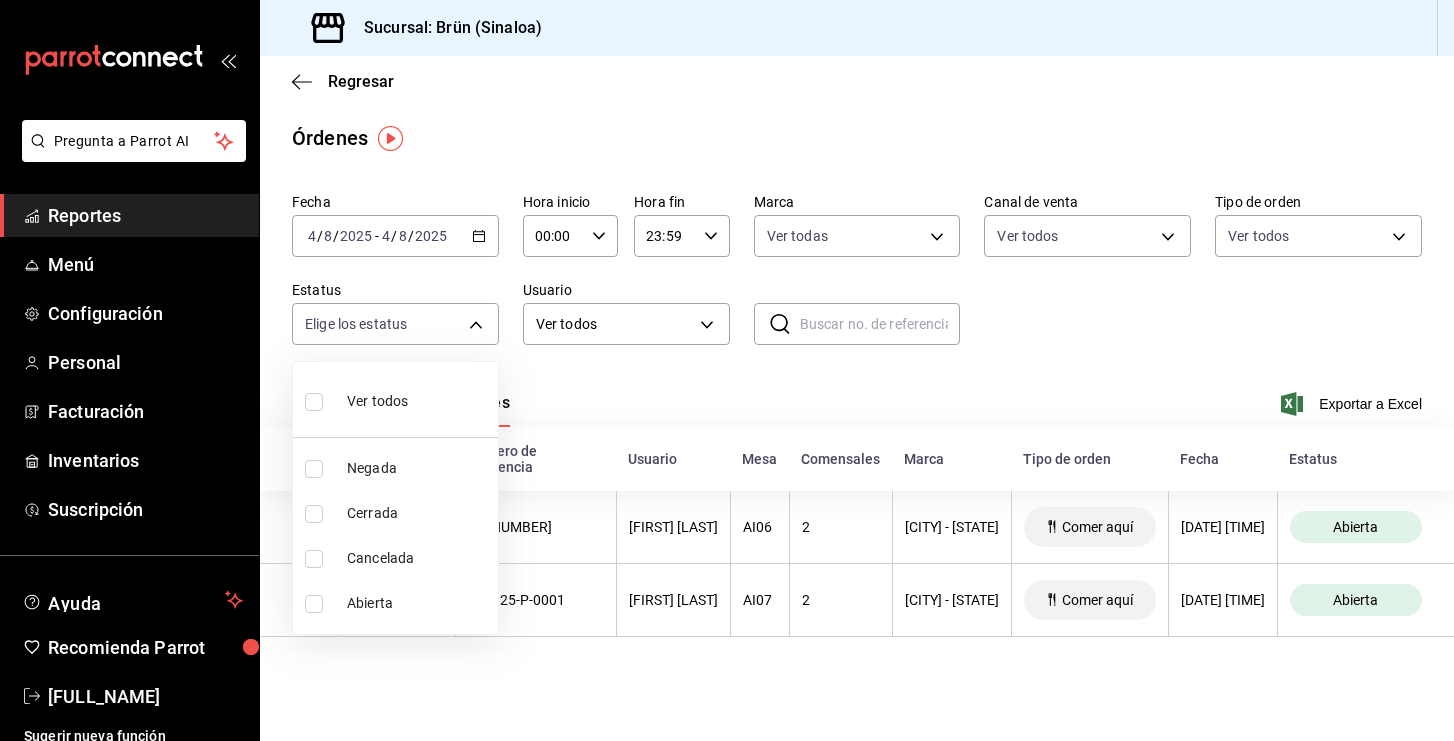 click at bounding box center (727, 370) 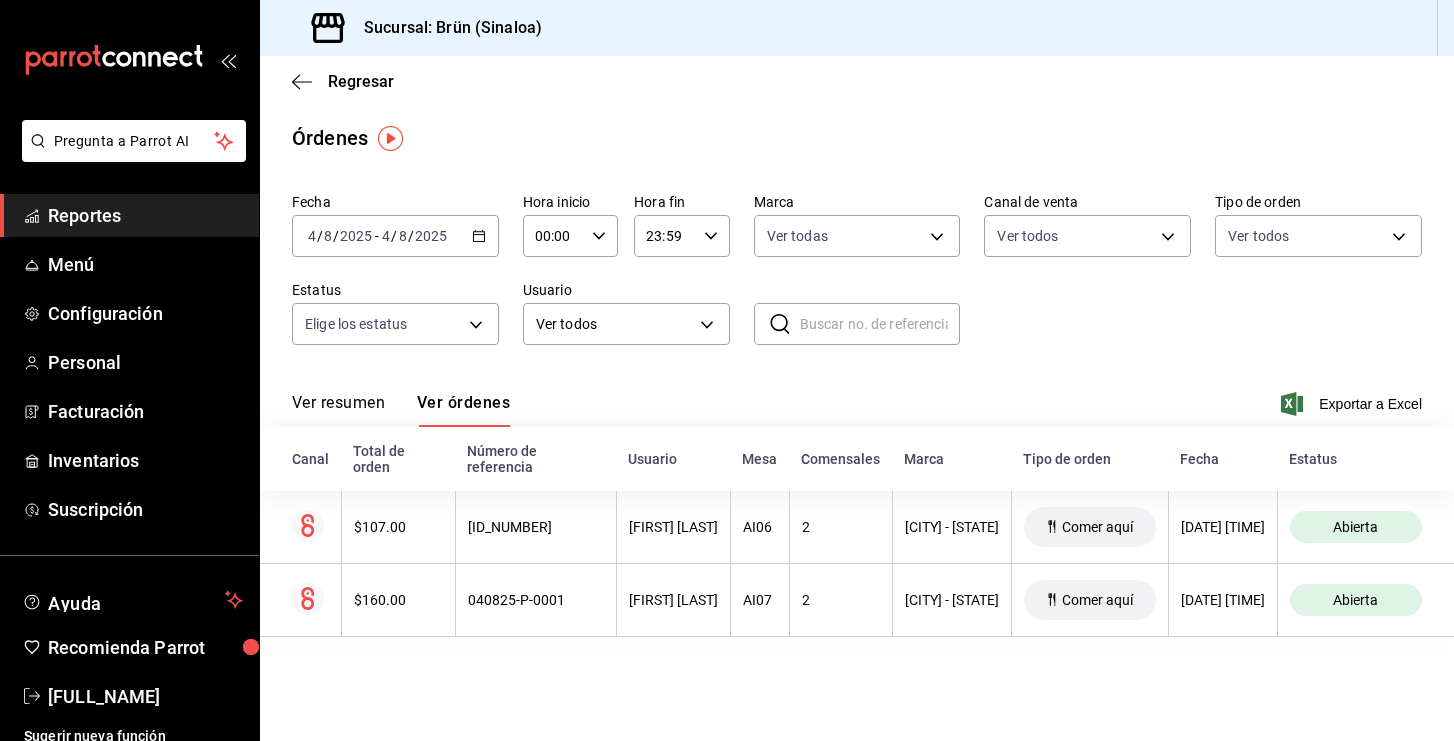 drag, startPoint x: 301, startPoint y: 79, endPoint x: 670, endPoint y: 130, distance: 372.50772 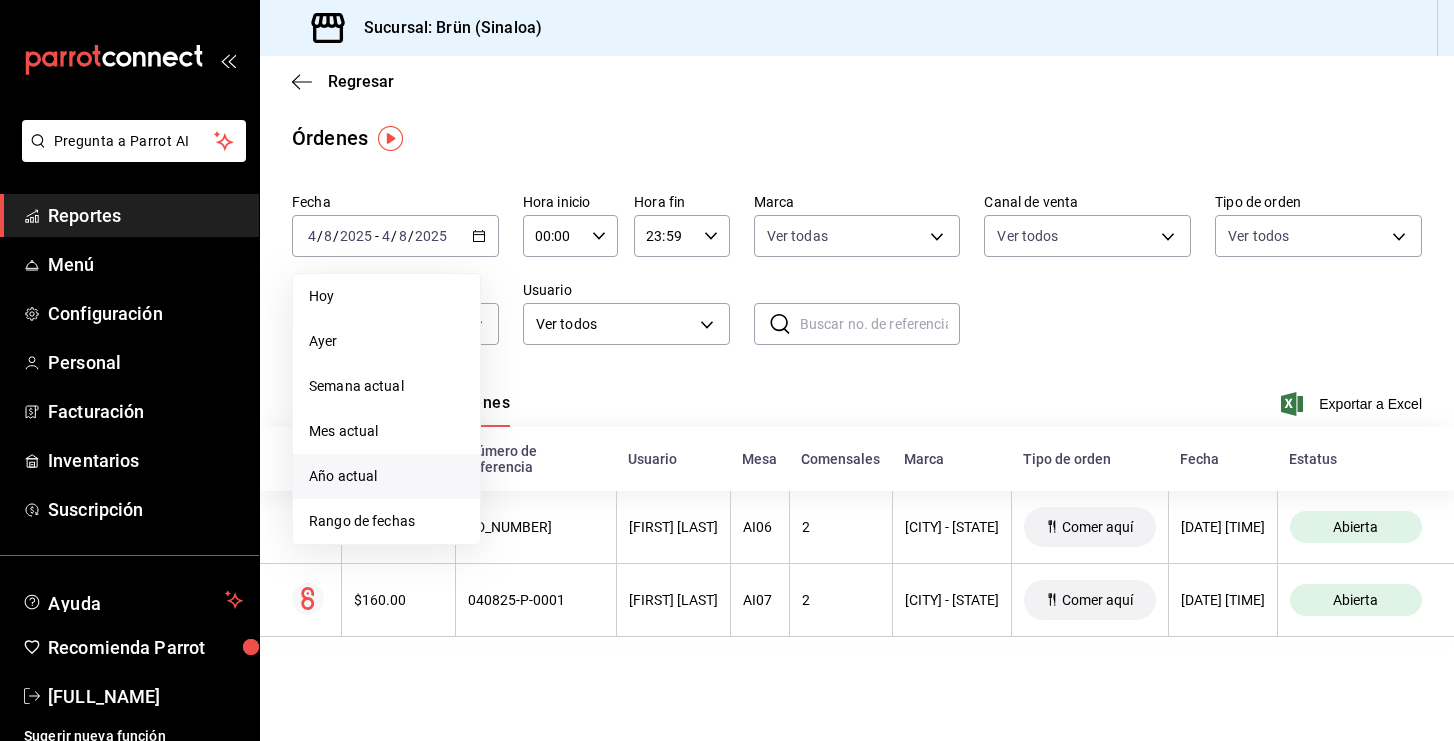 click on "Año actual" at bounding box center [386, 476] 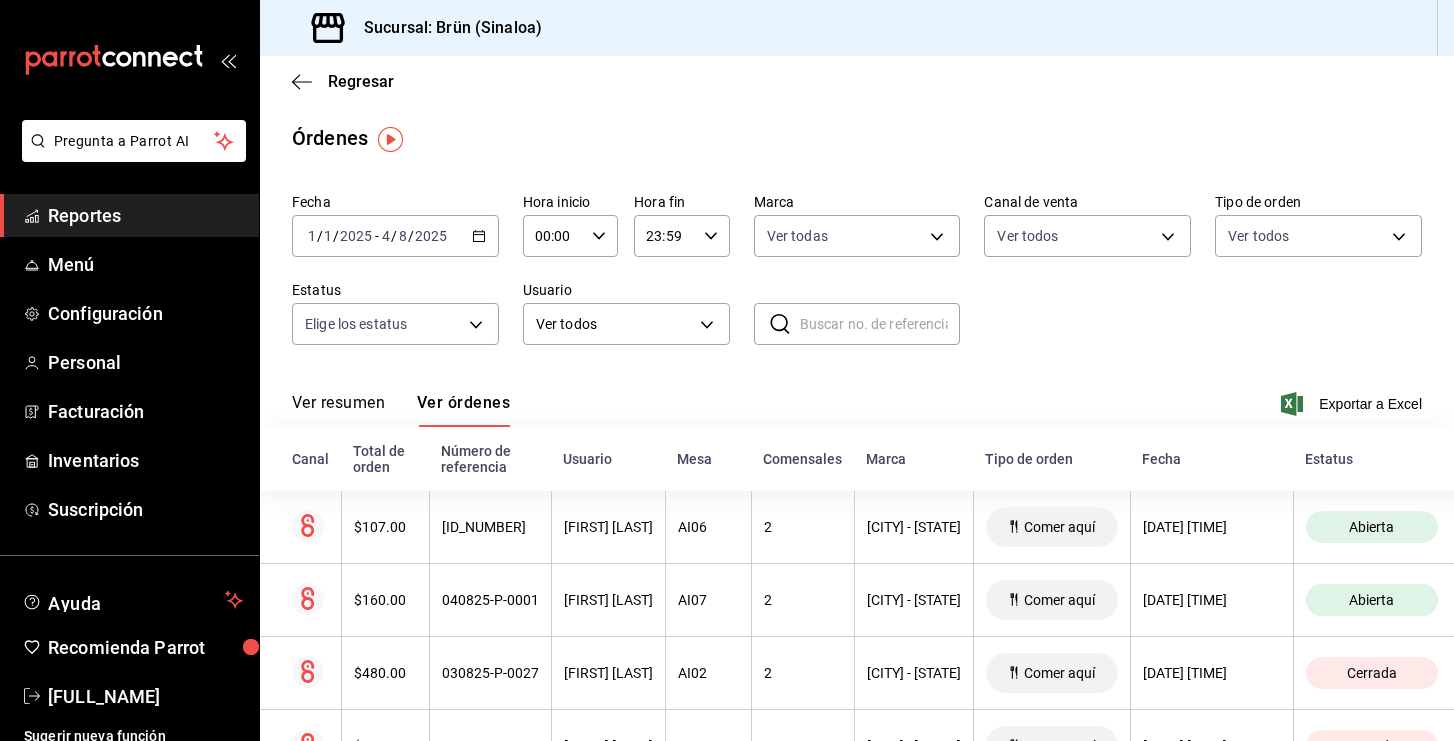 scroll, scrollTop: 0, scrollLeft: 0, axis: both 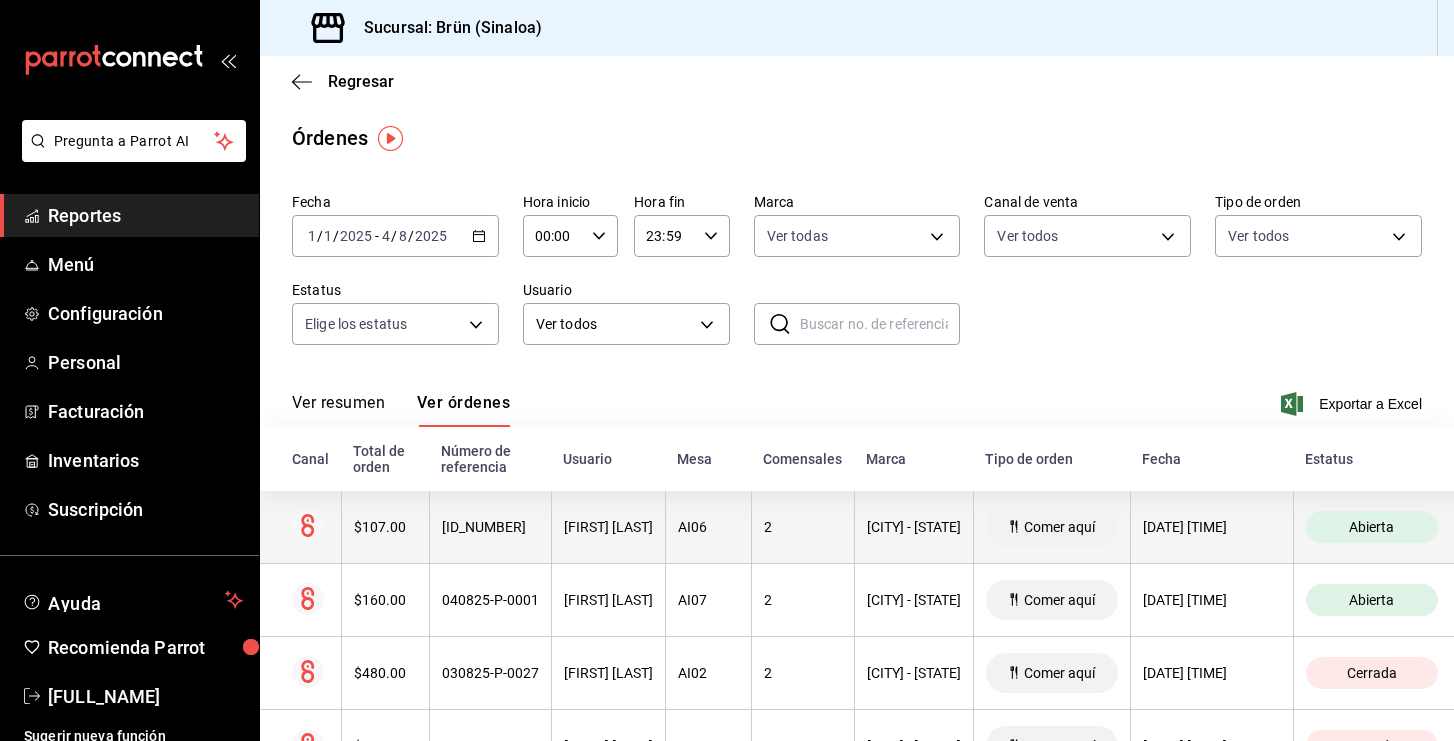 click on "Comer aquí" at bounding box center [1059, 527] 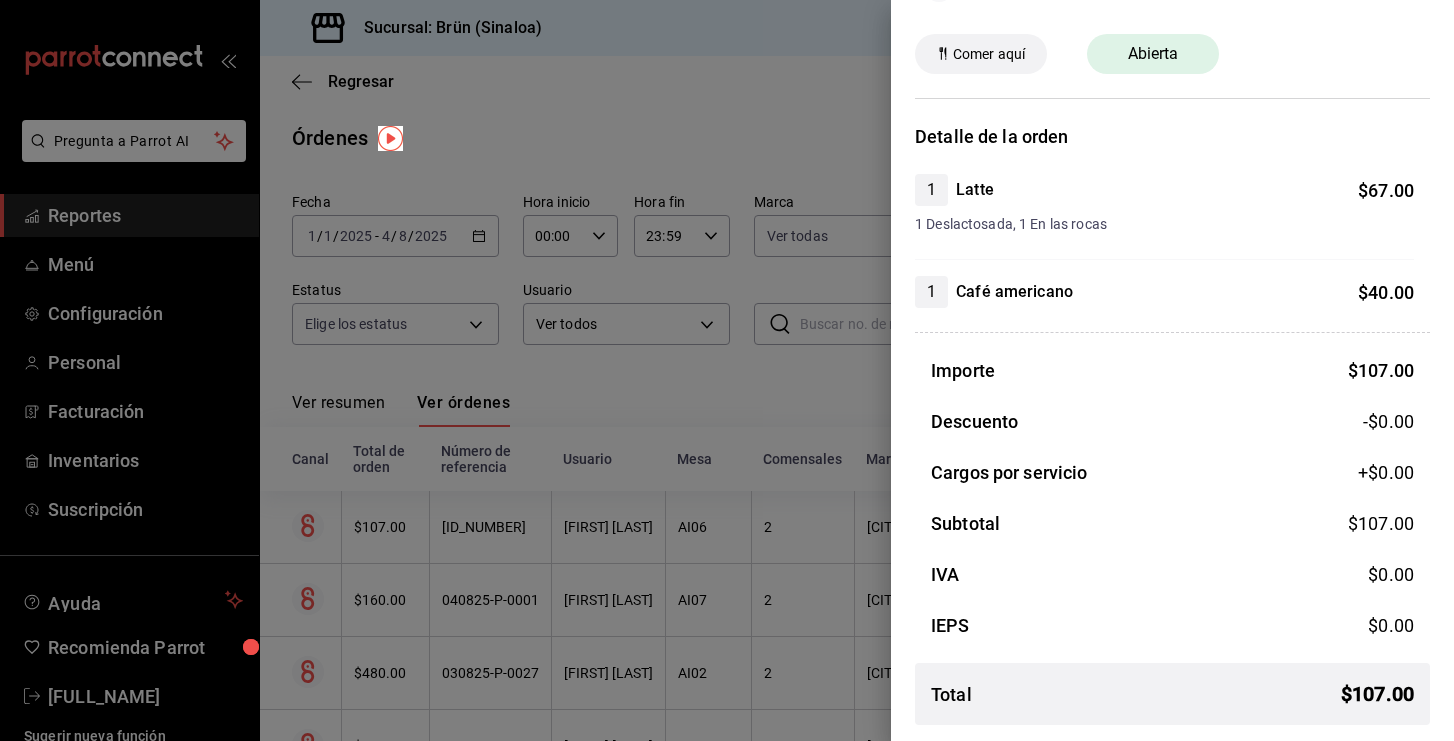scroll, scrollTop: 62, scrollLeft: 0, axis: vertical 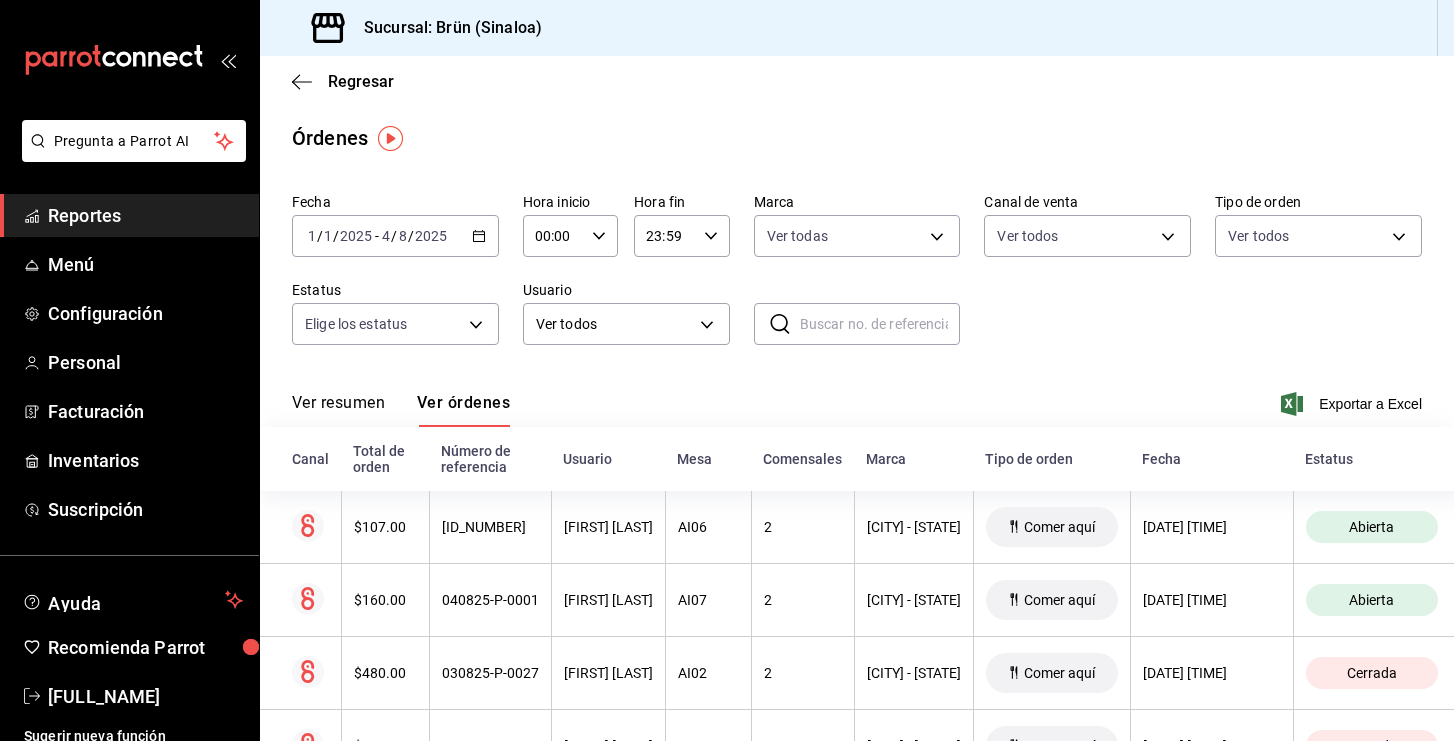 click on "Ver resumen Ver órdenes Exportar a Excel" at bounding box center (857, 398) 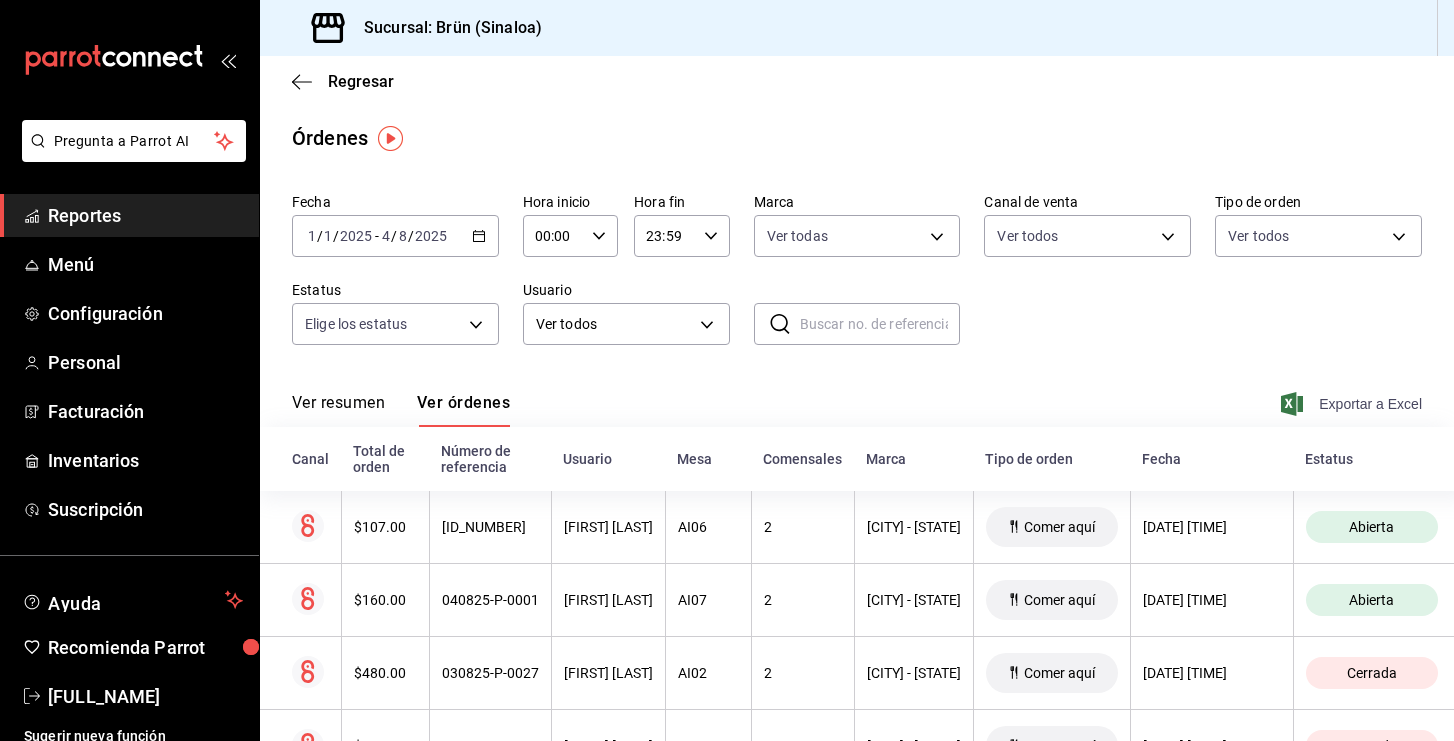 click on "Exportar a Excel" at bounding box center (1353, 404) 